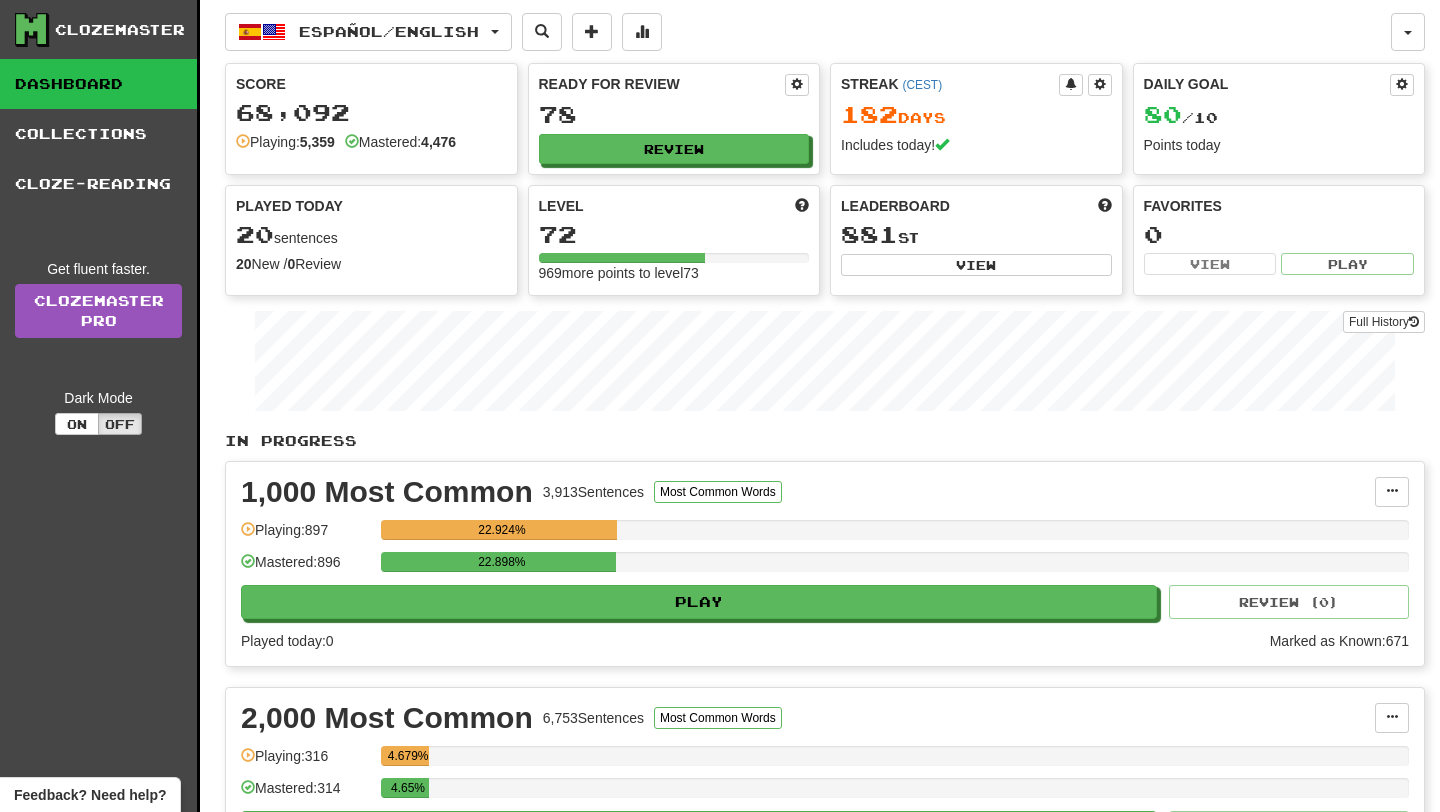 scroll, scrollTop: 0, scrollLeft: 0, axis: both 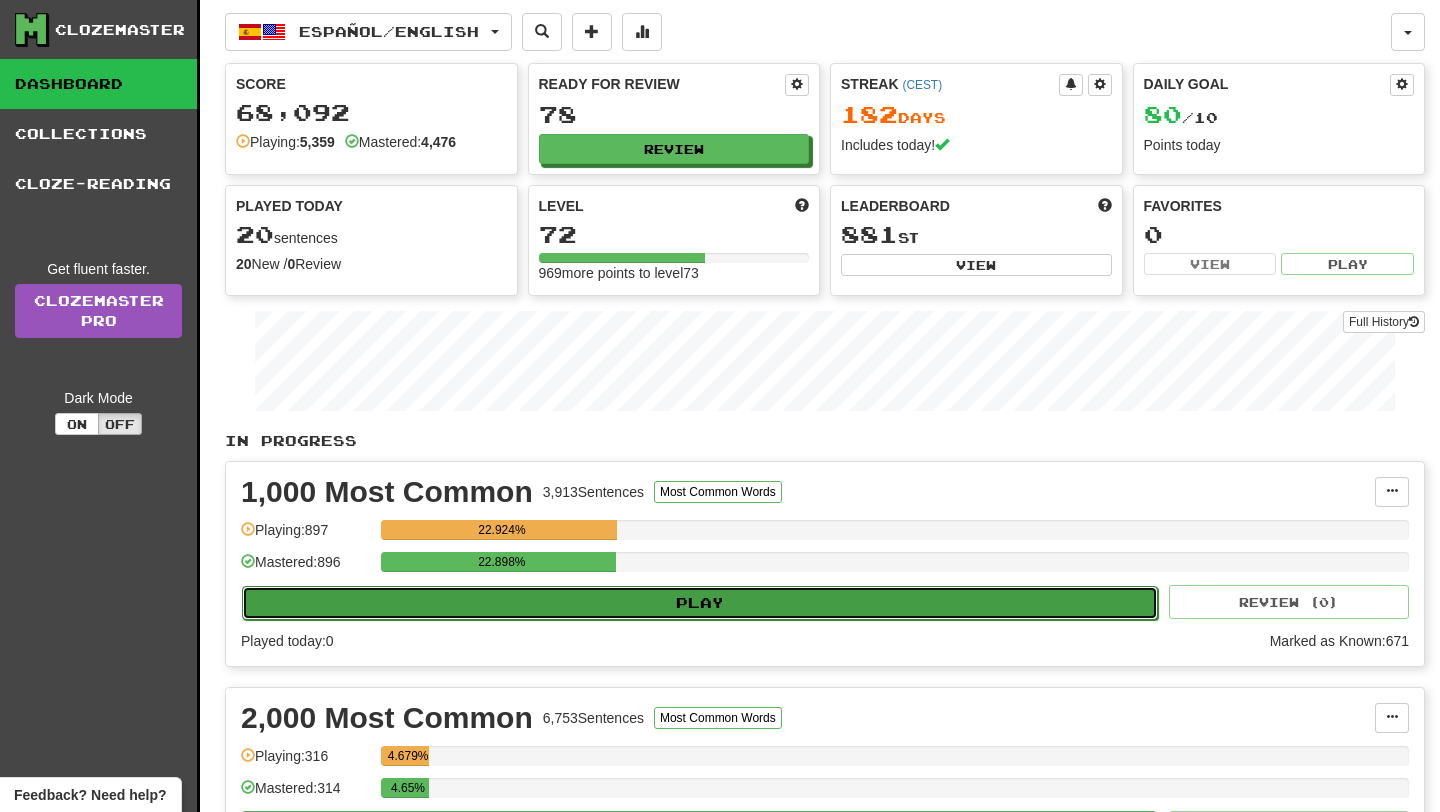 click on "Play" at bounding box center (700, 603) 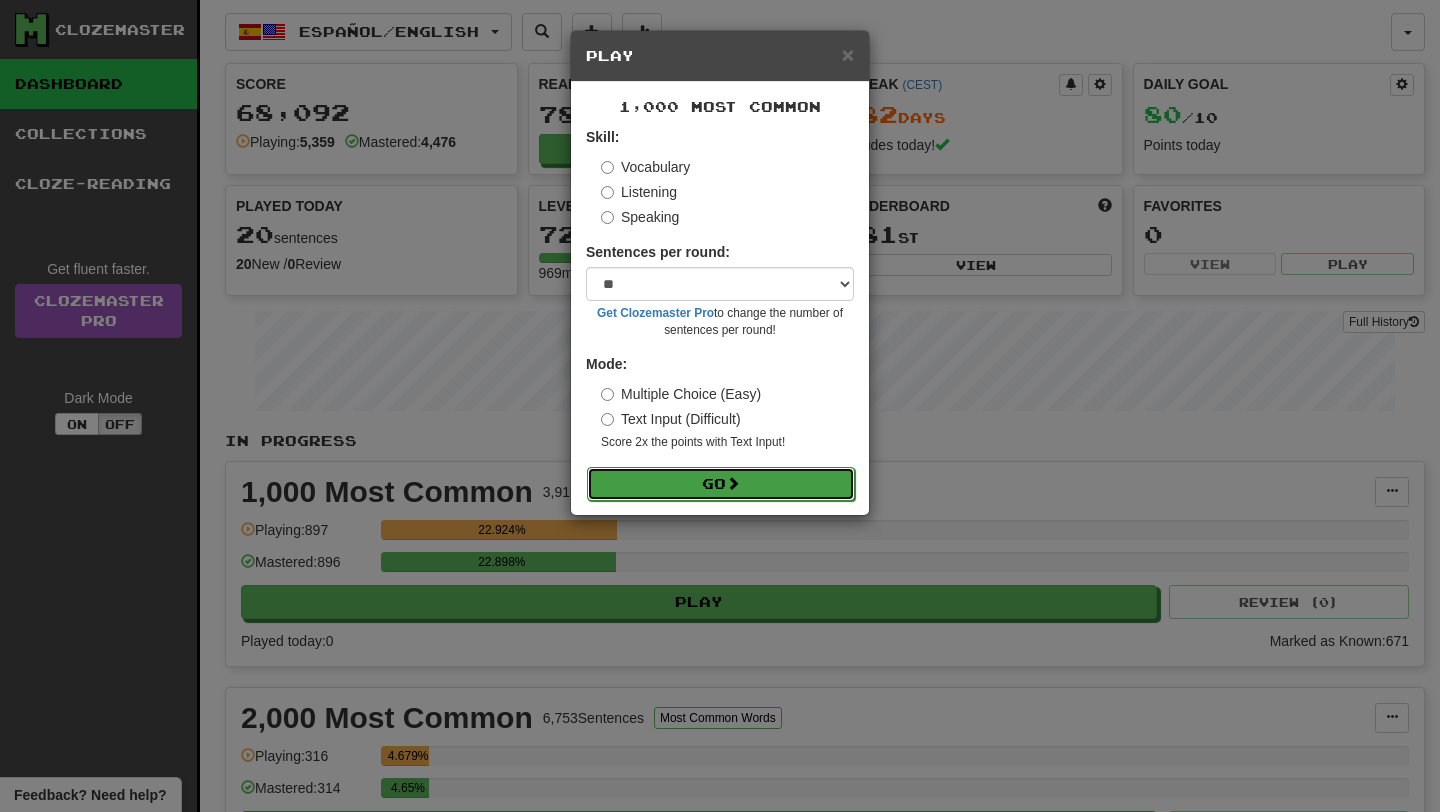 click on "Go" at bounding box center [721, 484] 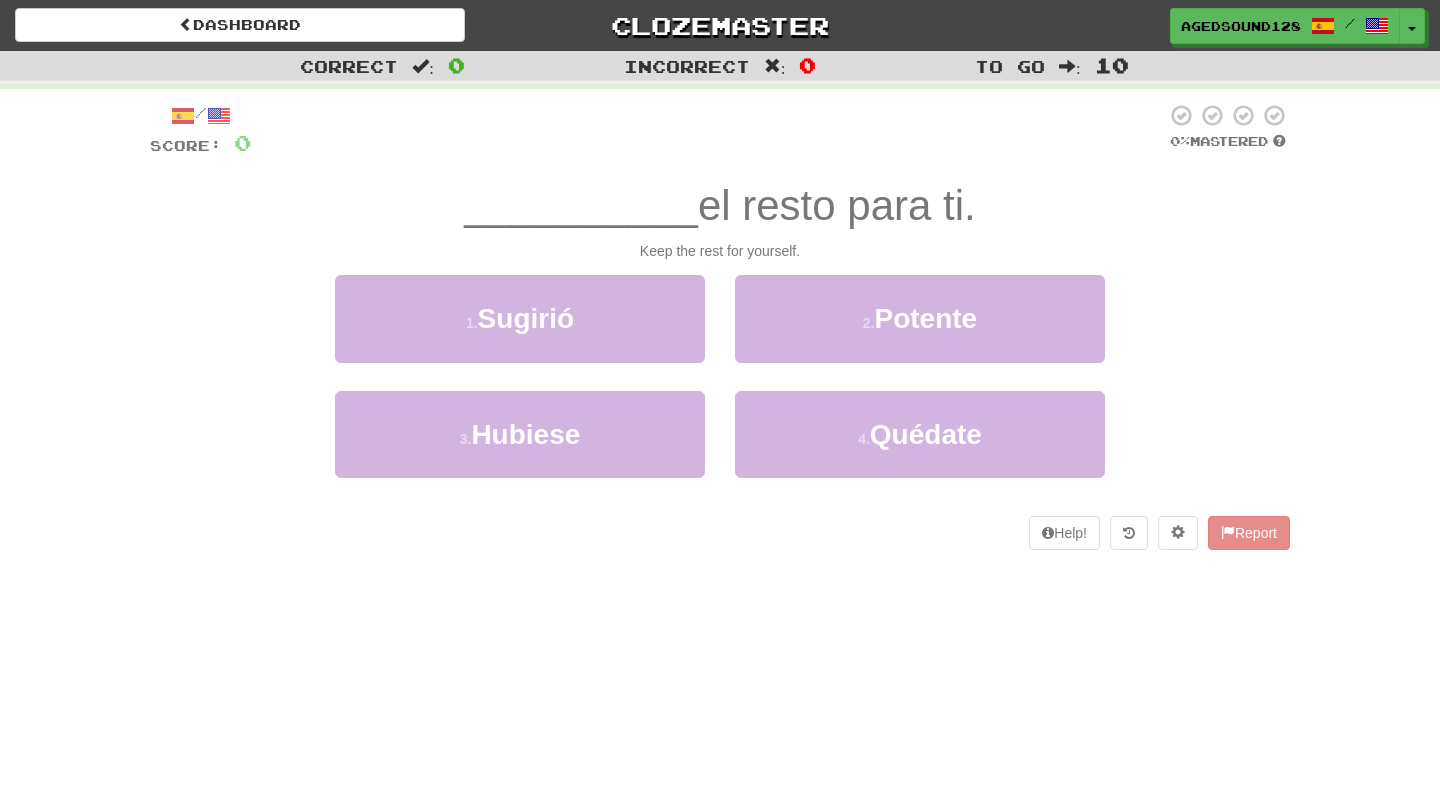 scroll, scrollTop: 0, scrollLeft: 0, axis: both 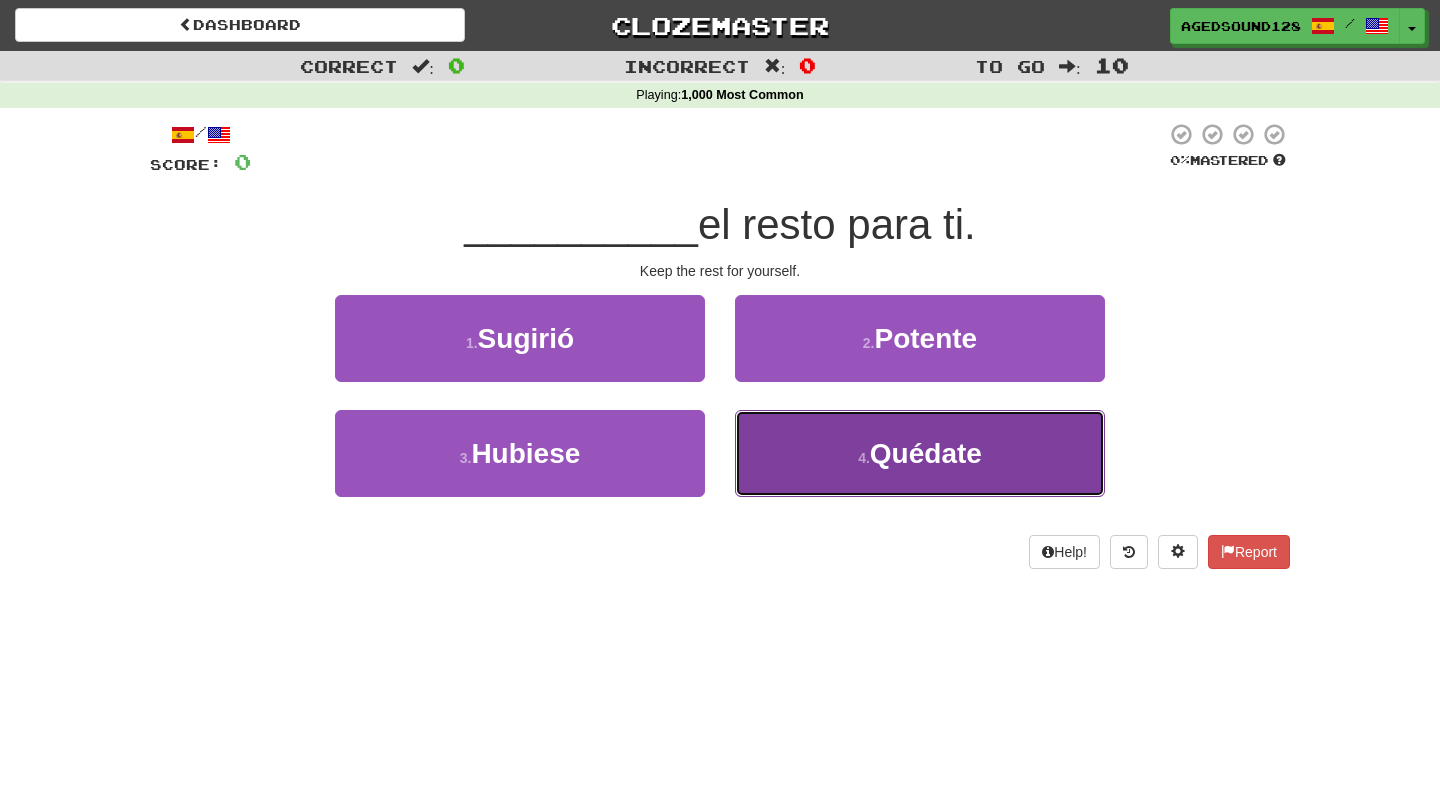 click on "4 .  Quédate" at bounding box center (920, 453) 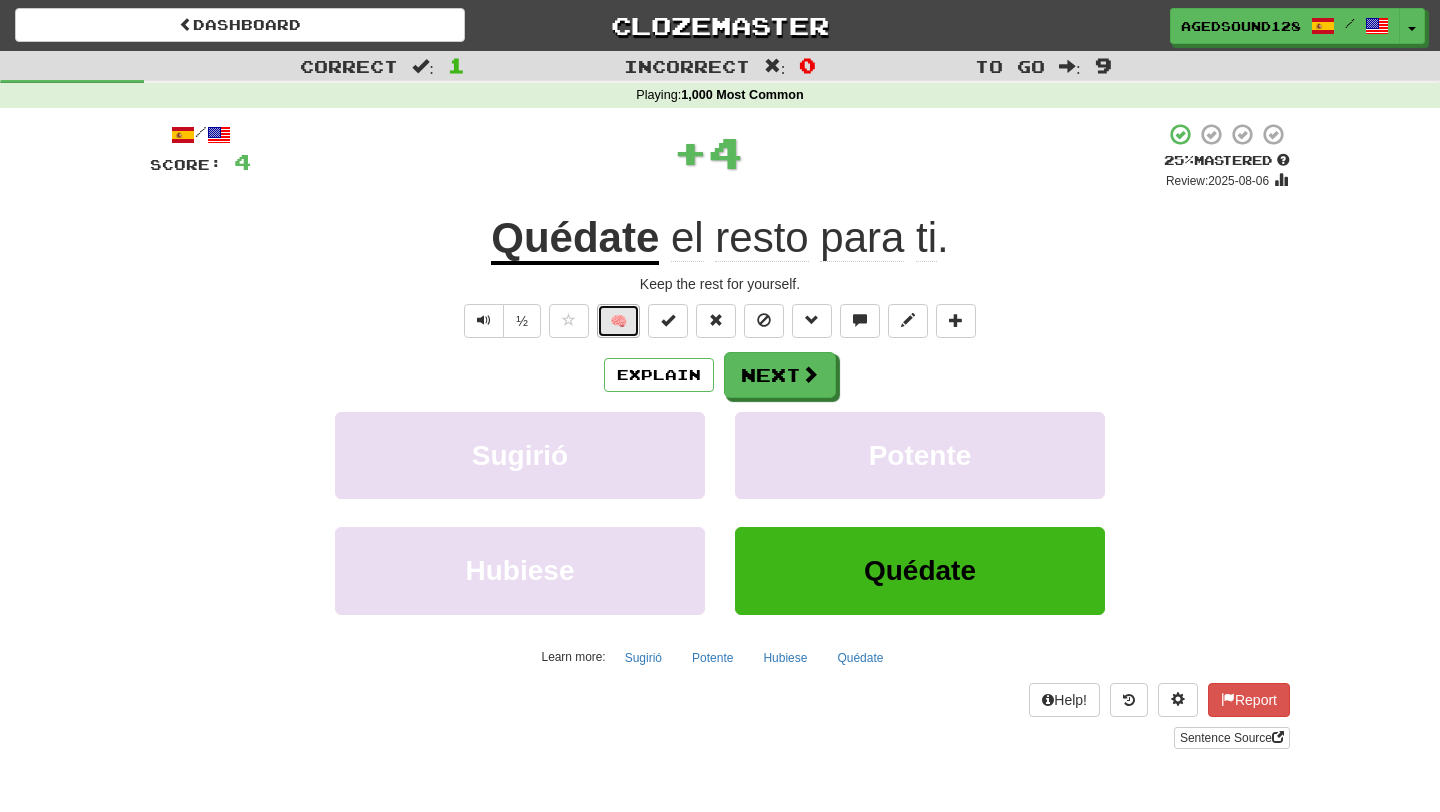click on "🧠" at bounding box center [618, 321] 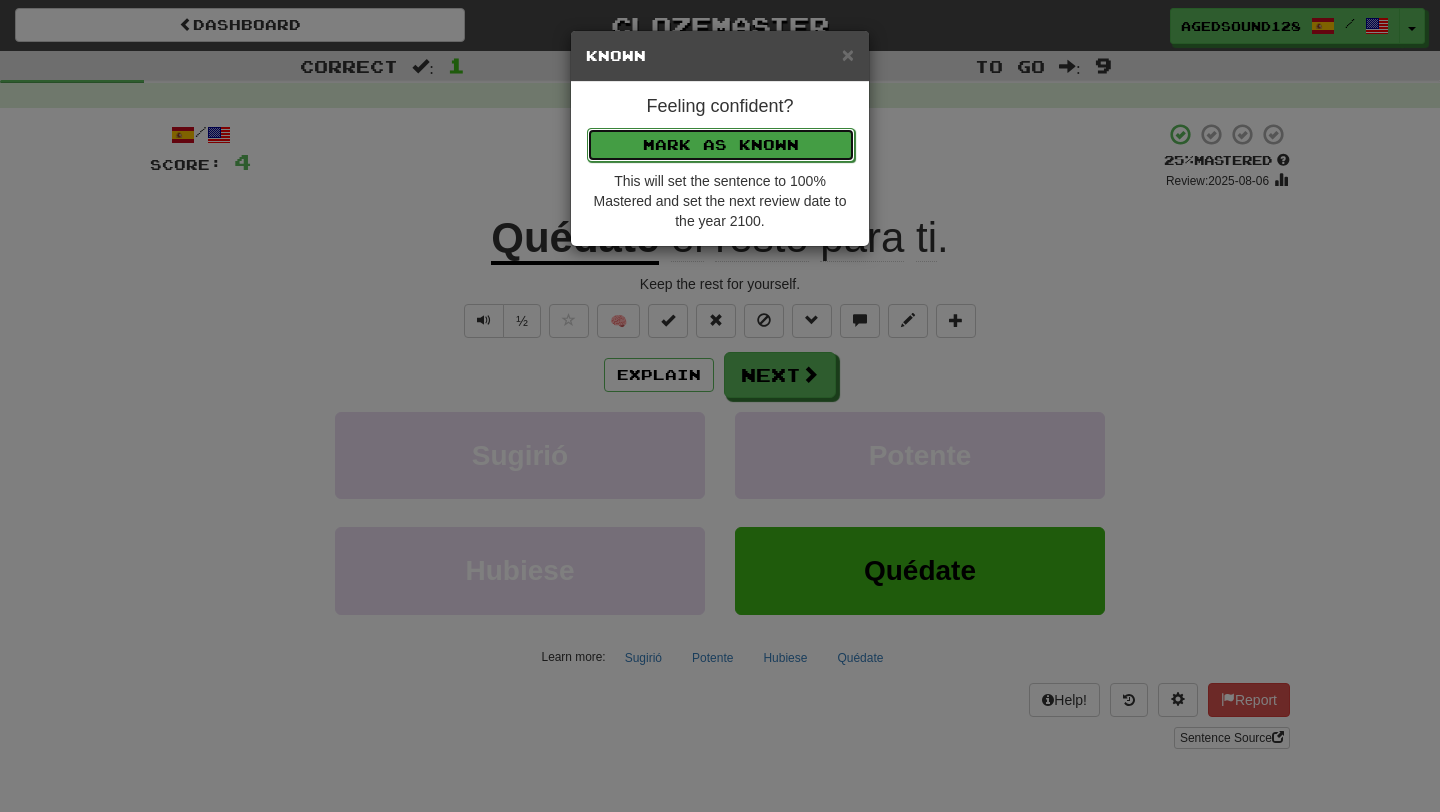 click on "Mark as Known" at bounding box center (721, 145) 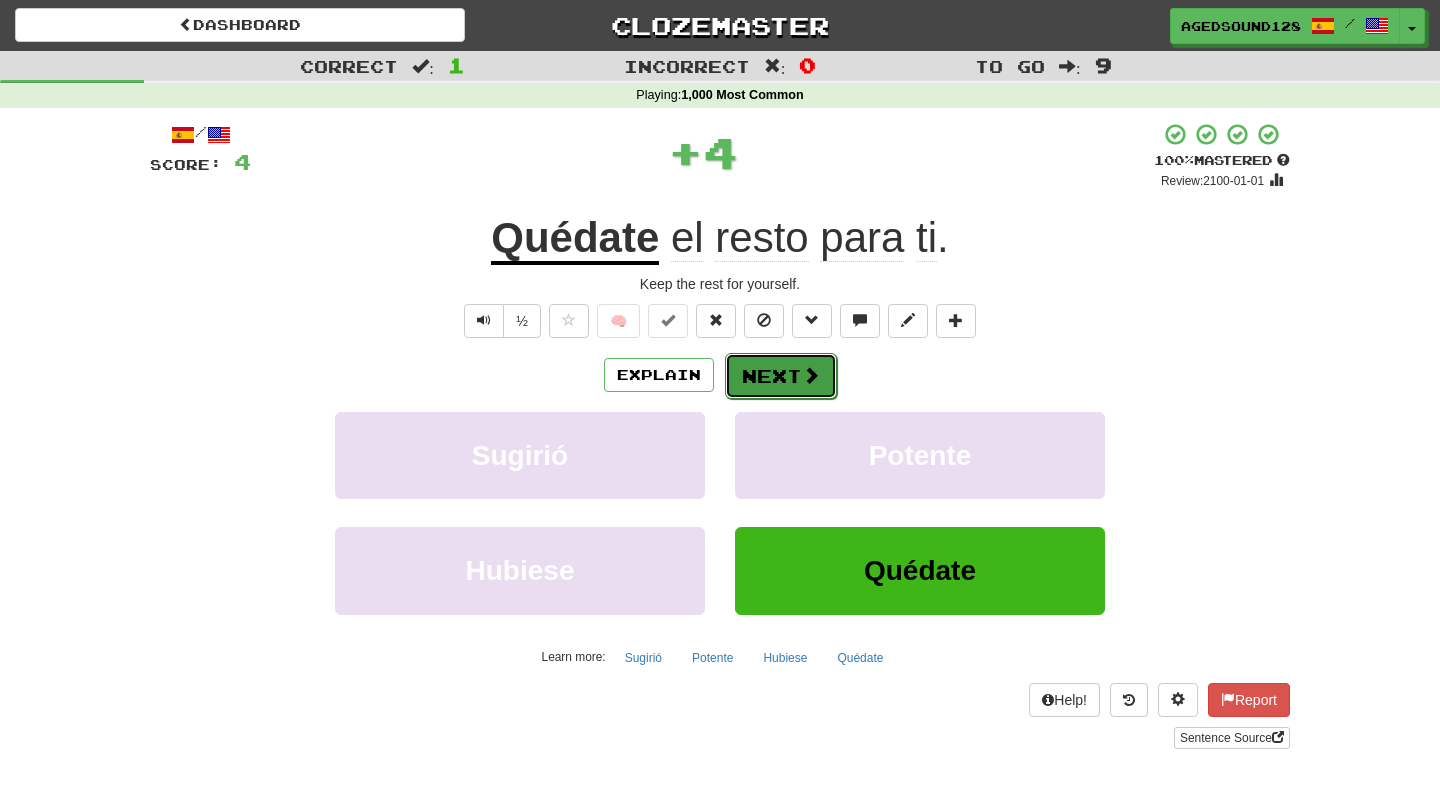 click on "Next" at bounding box center [781, 376] 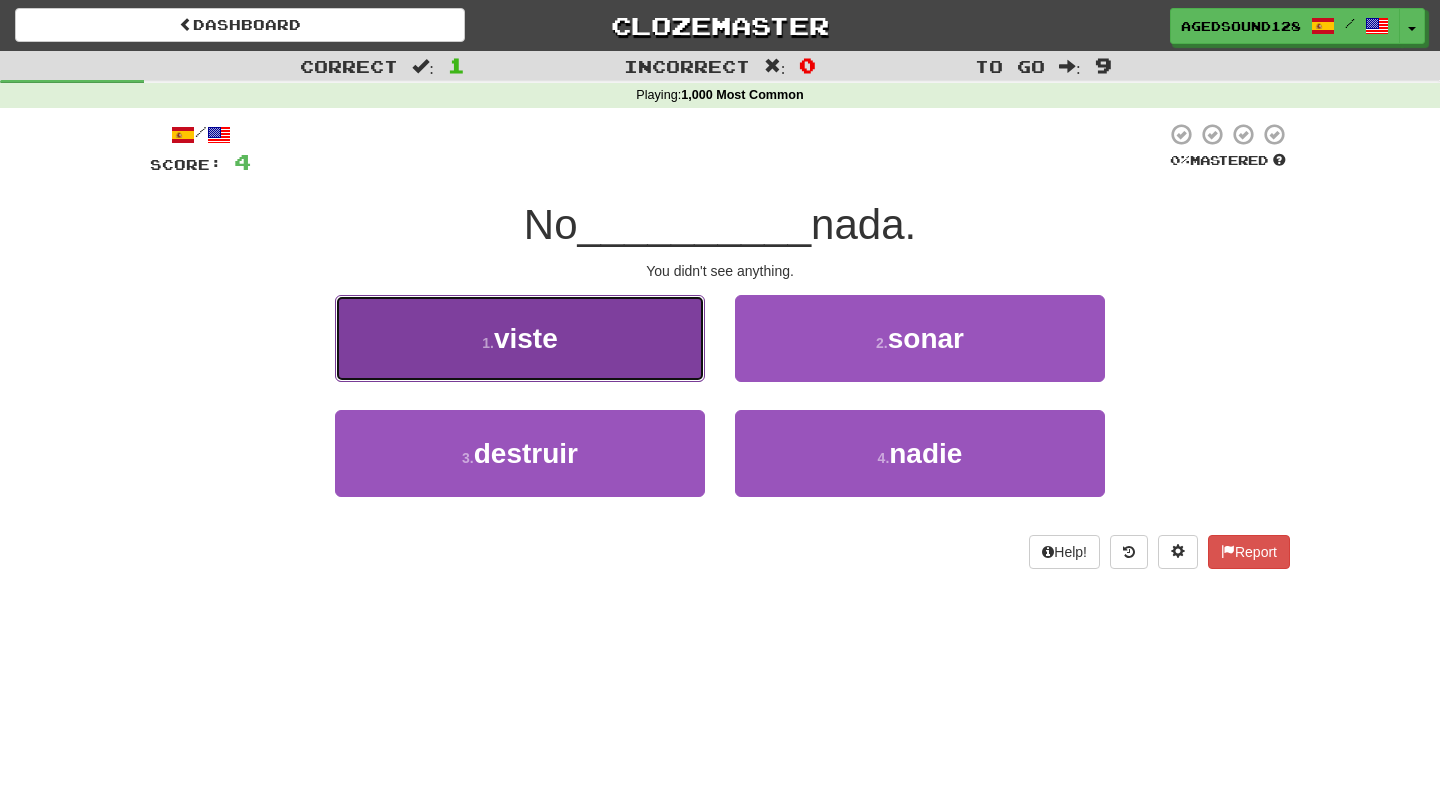 click on "1 .  viste" at bounding box center (520, 338) 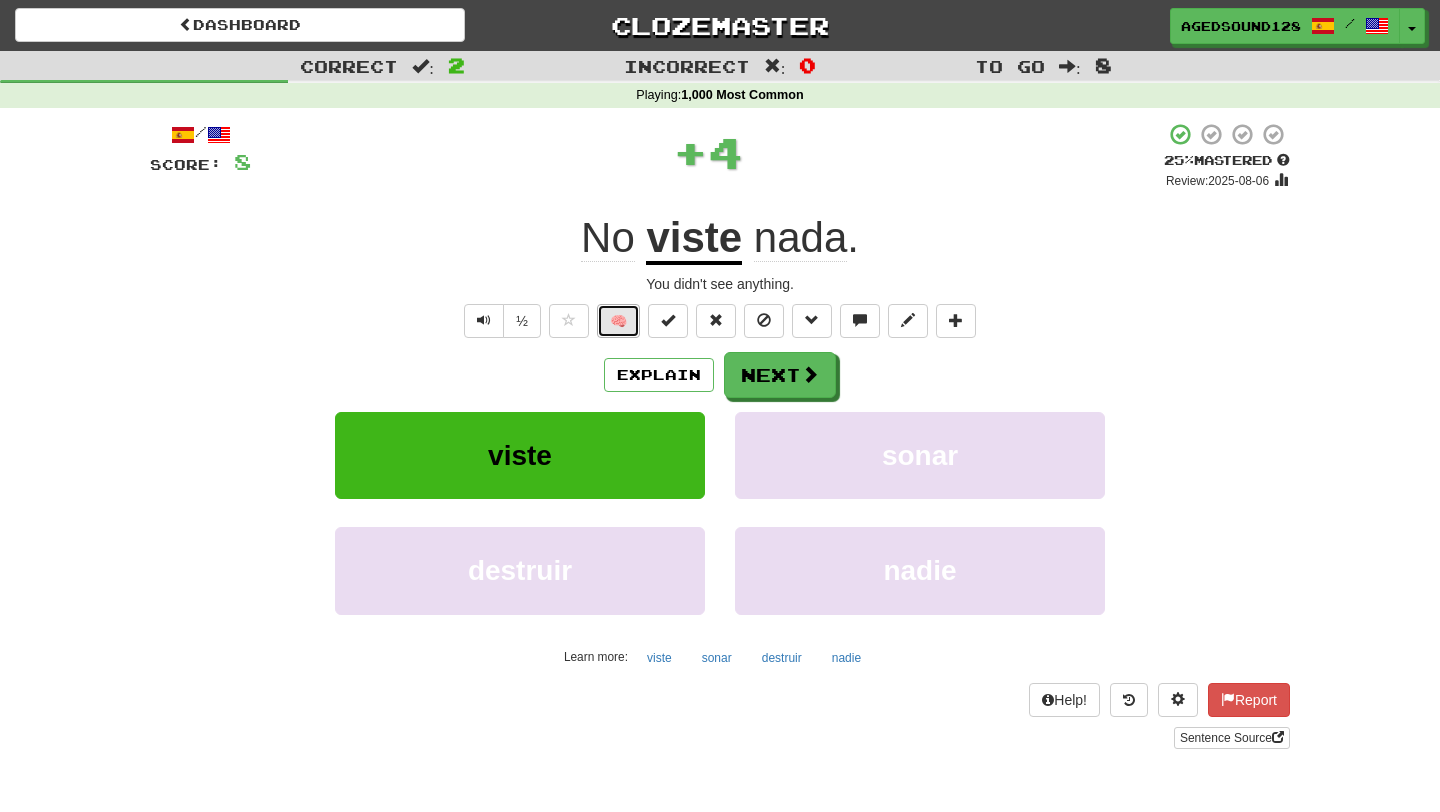 click on "🧠" at bounding box center [618, 321] 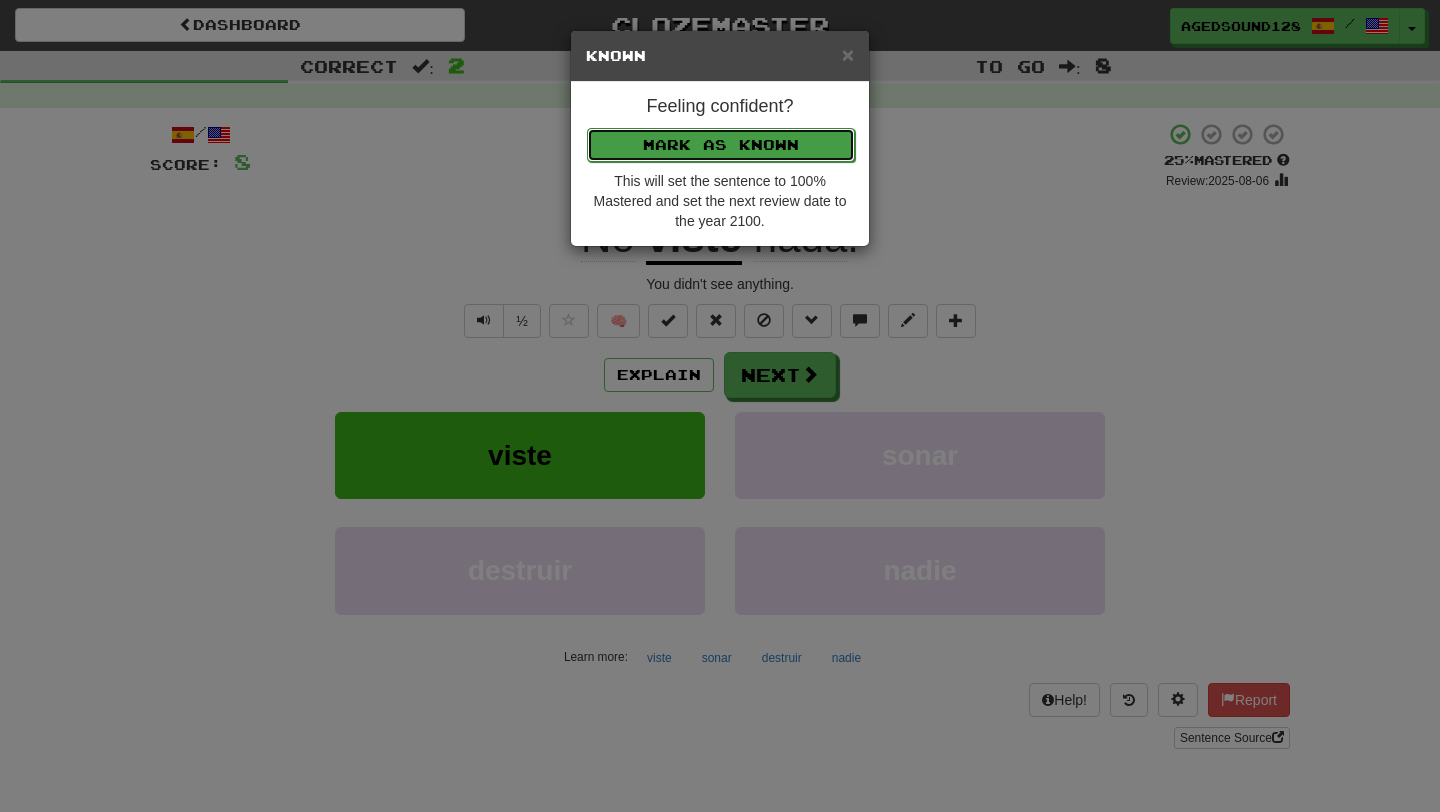 click on "Mark as Known" at bounding box center (721, 145) 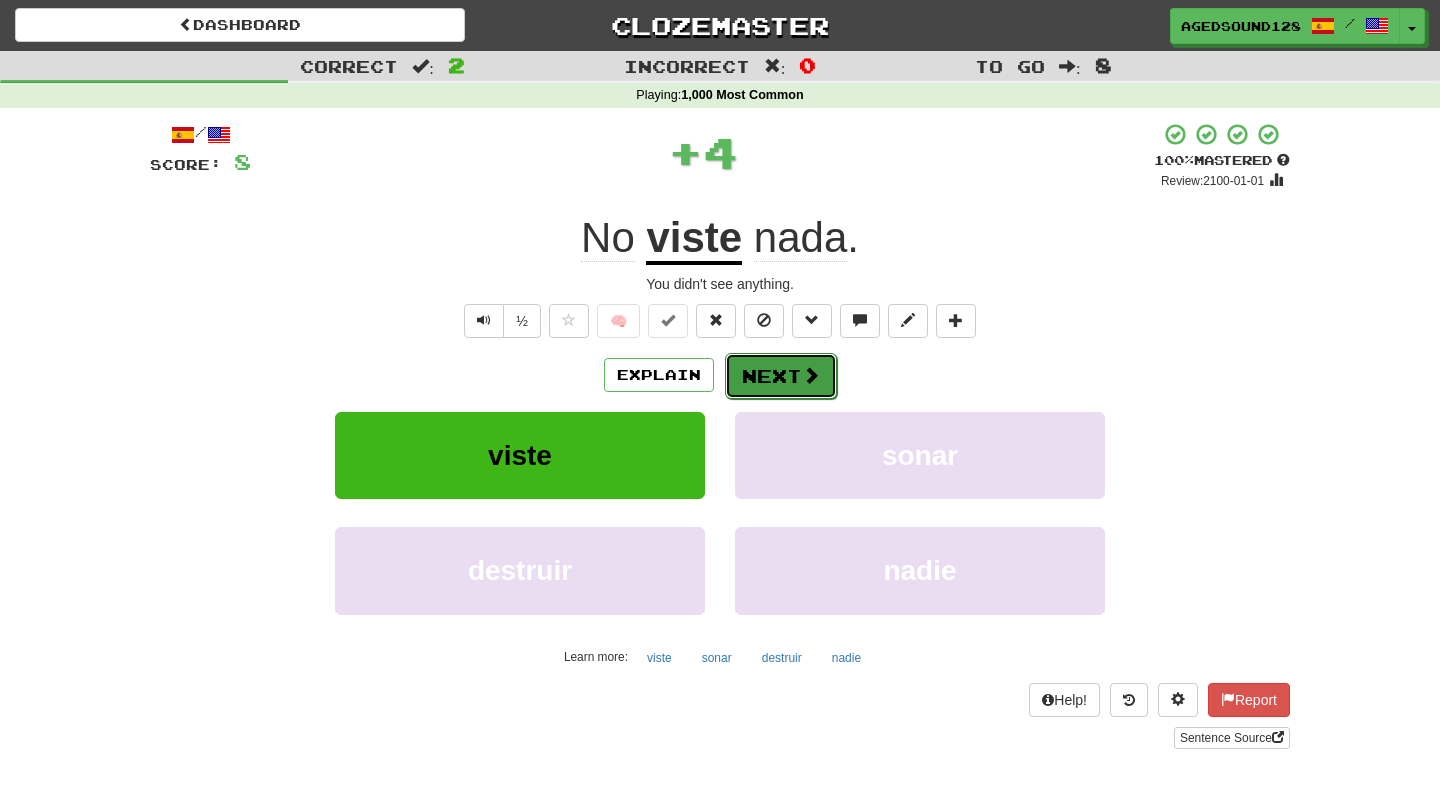 click on "Next" at bounding box center (781, 376) 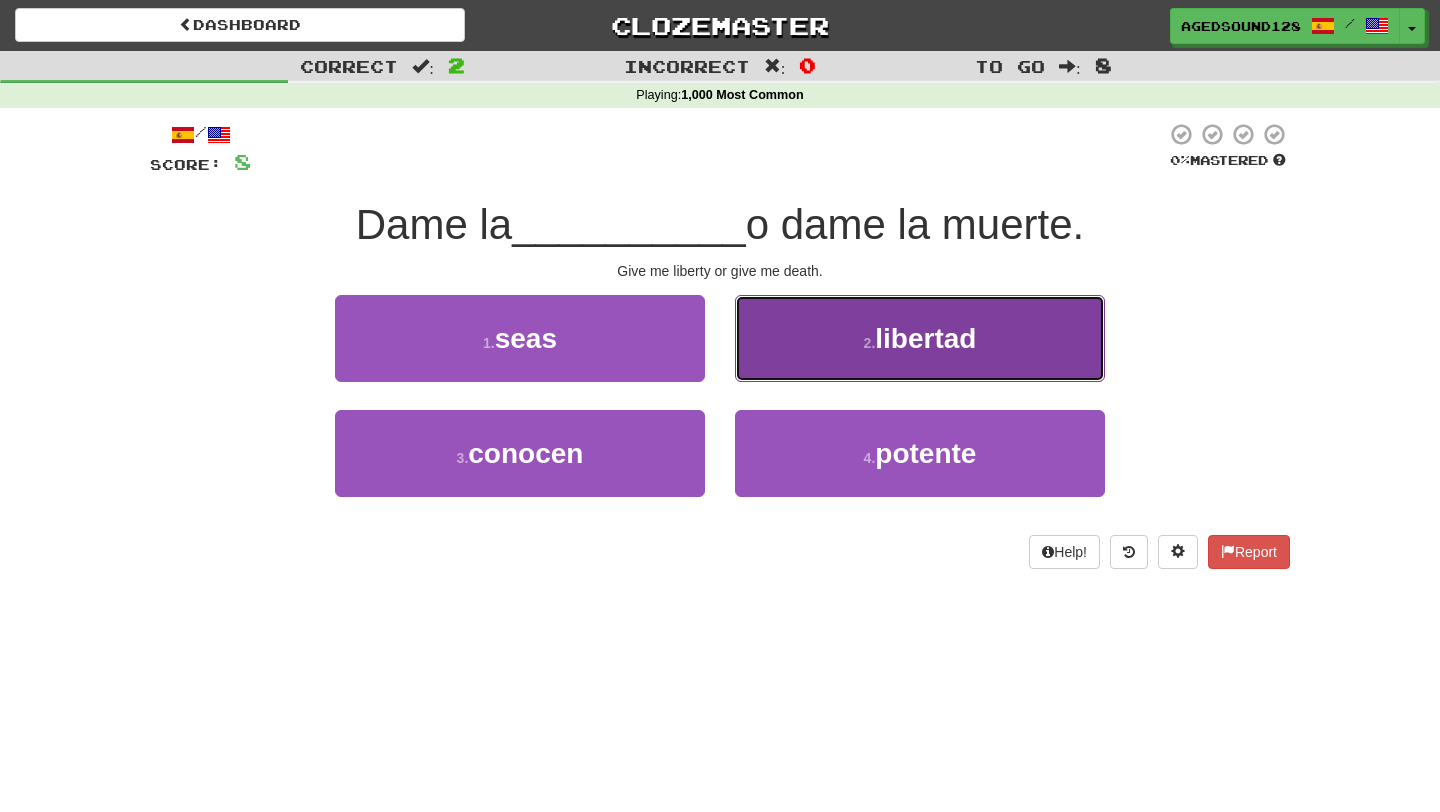 click on "2 .  libertad" at bounding box center (920, 338) 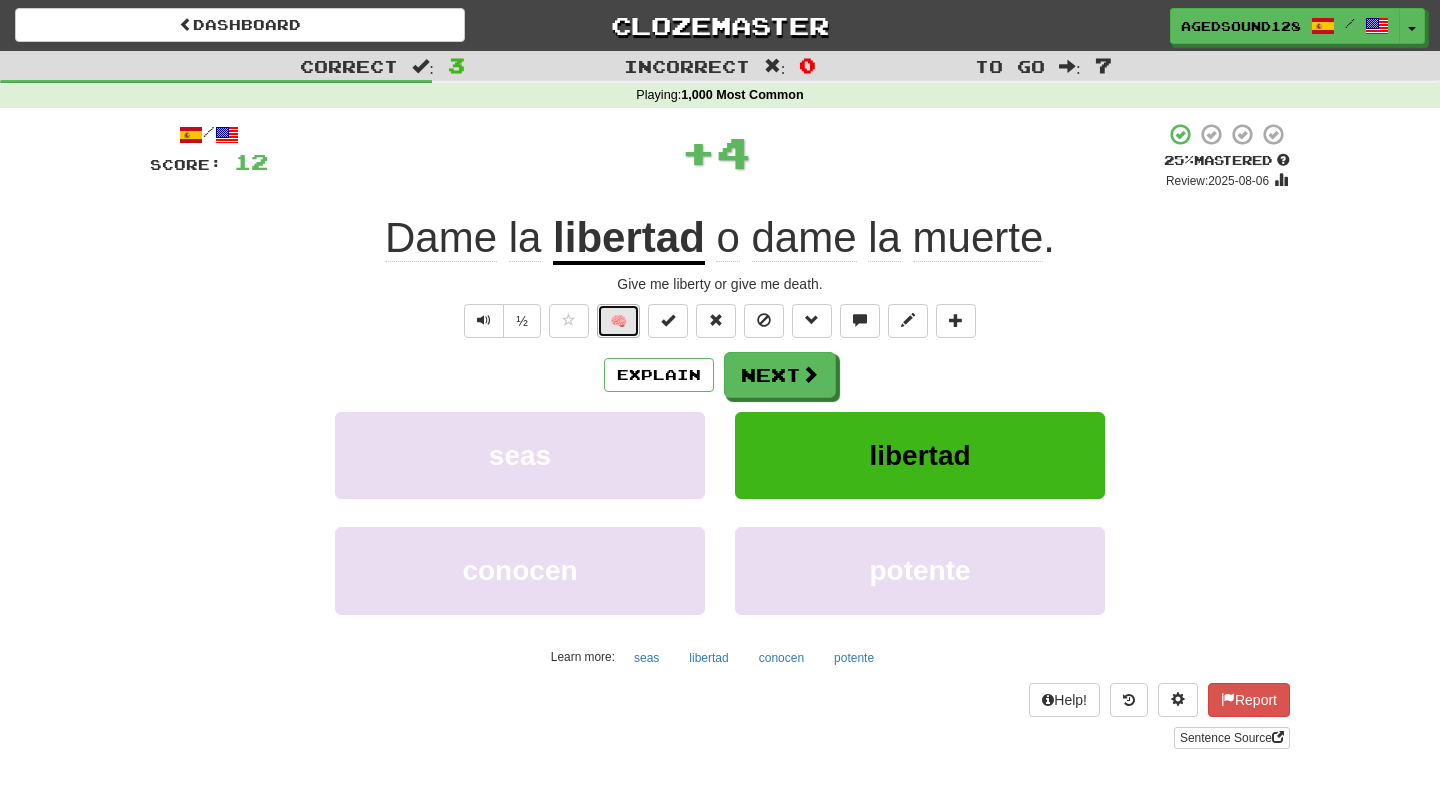 click on "🧠" at bounding box center (618, 321) 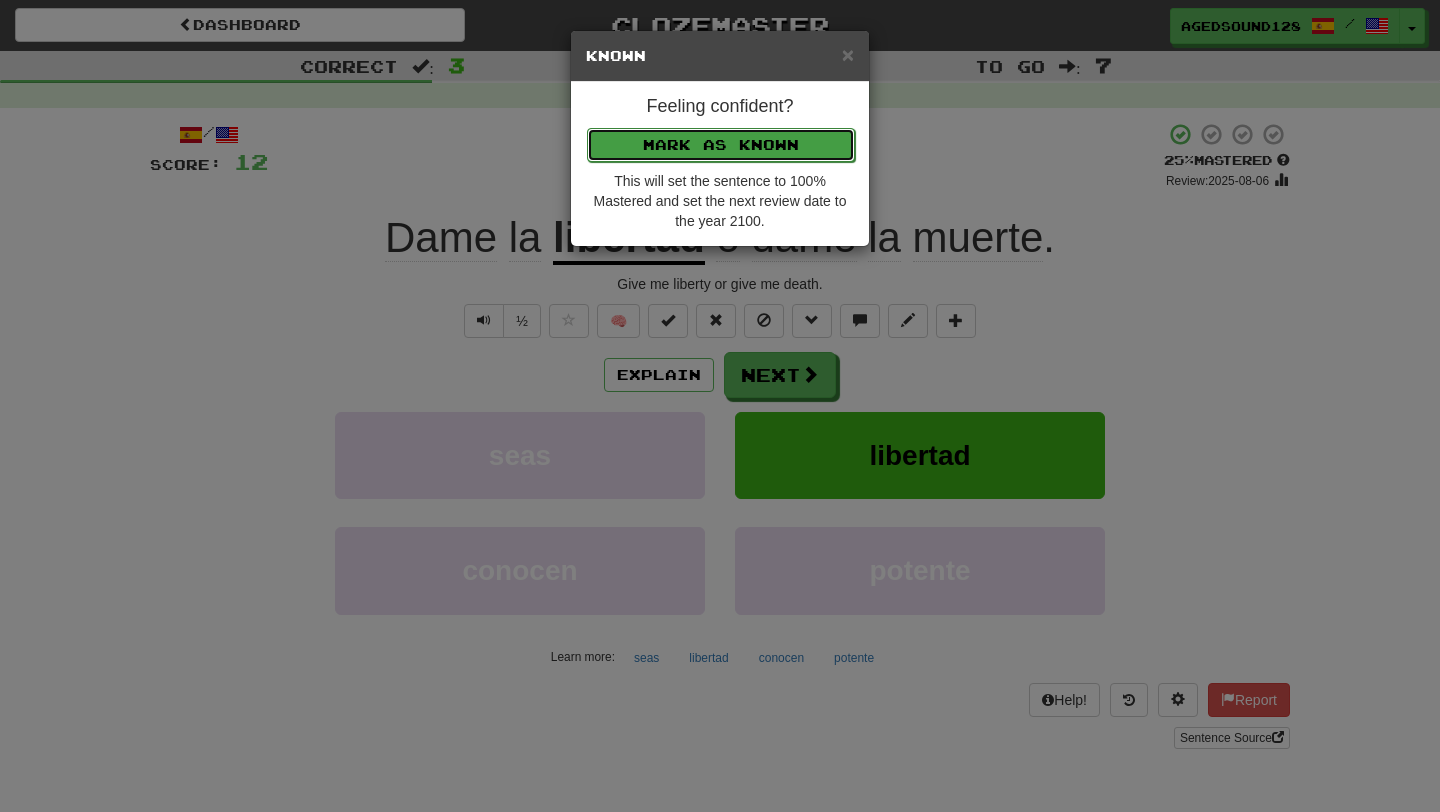 click on "Mark as Known" at bounding box center [721, 145] 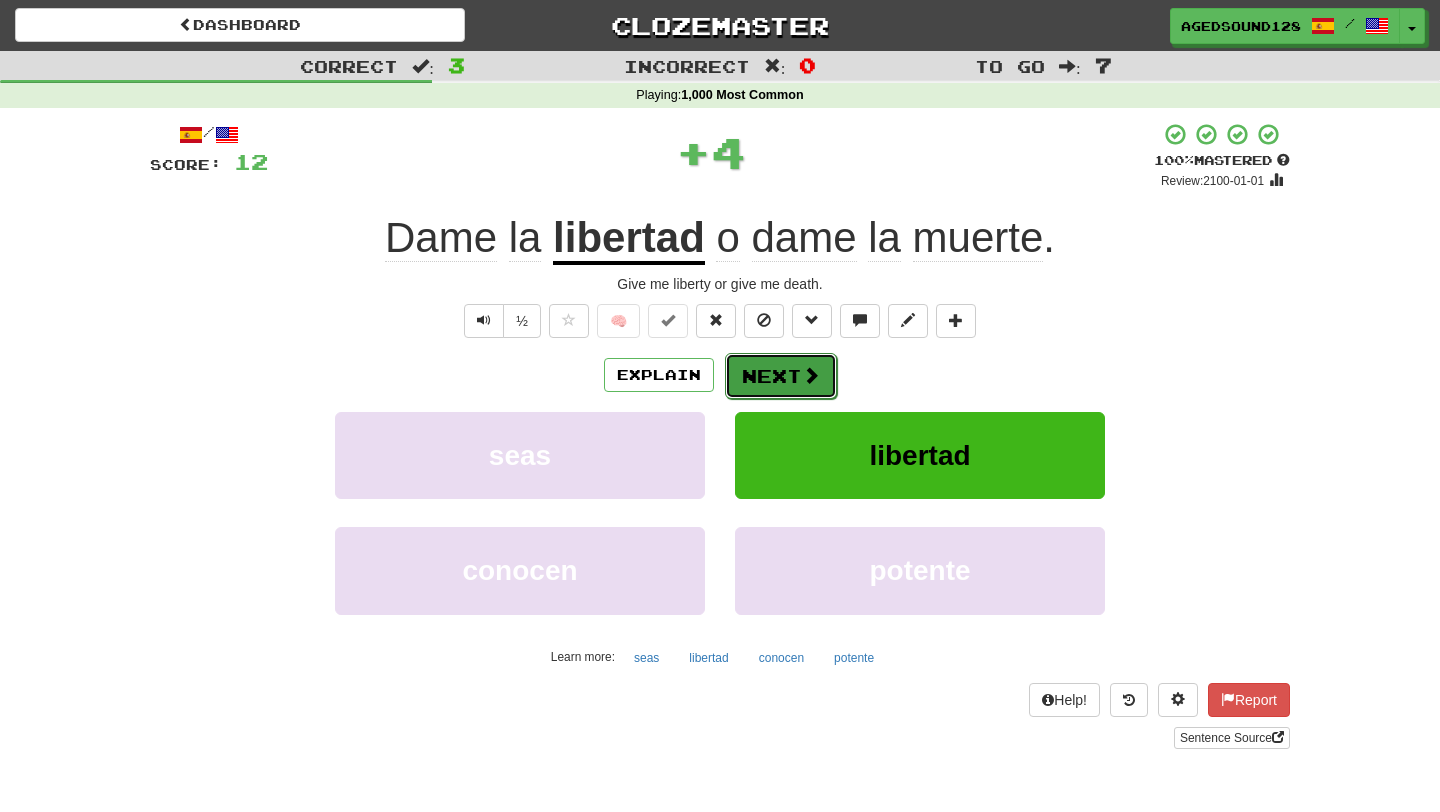 click on "Next" at bounding box center (781, 376) 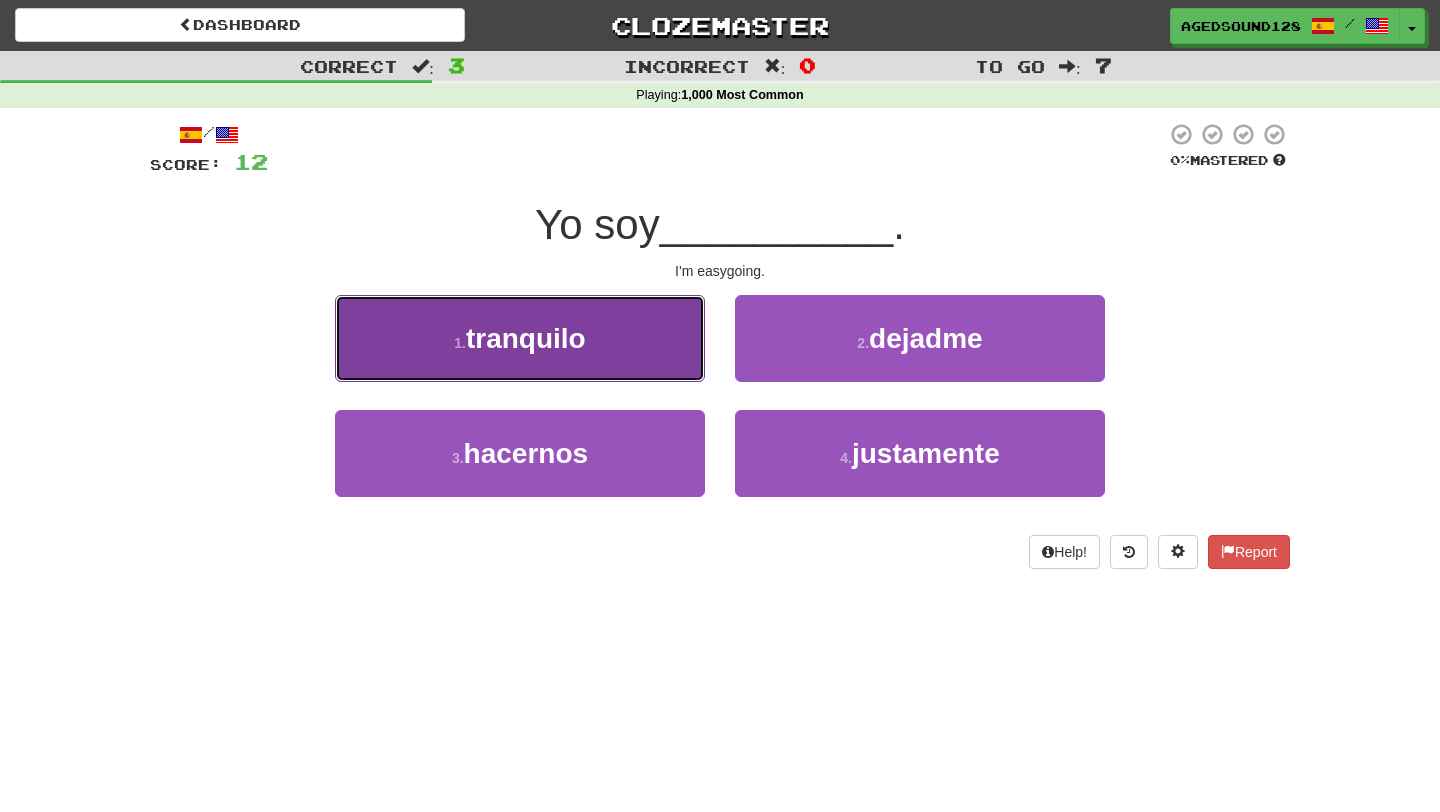 click on "1 .  tranquilo" at bounding box center (520, 338) 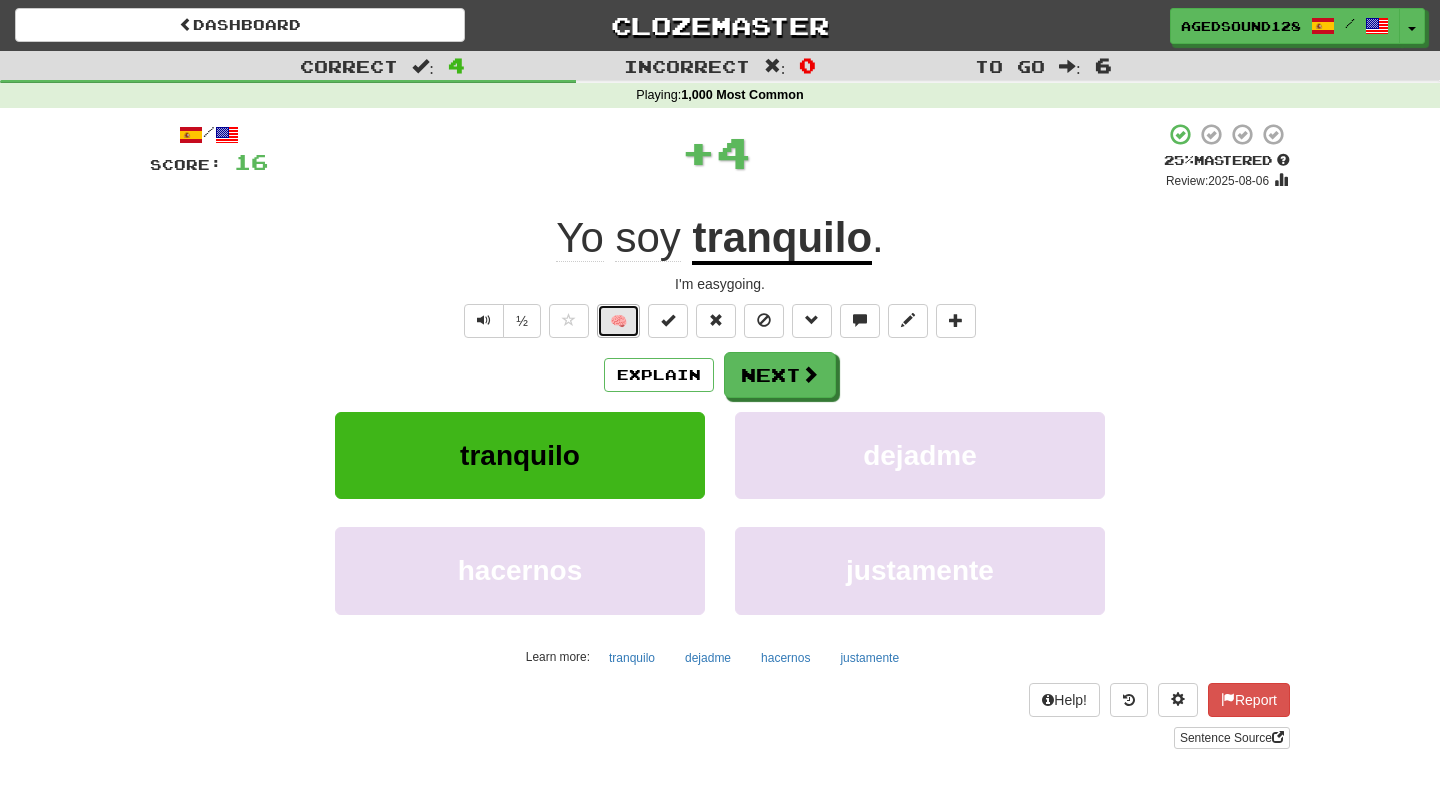 click on "🧠" at bounding box center (618, 321) 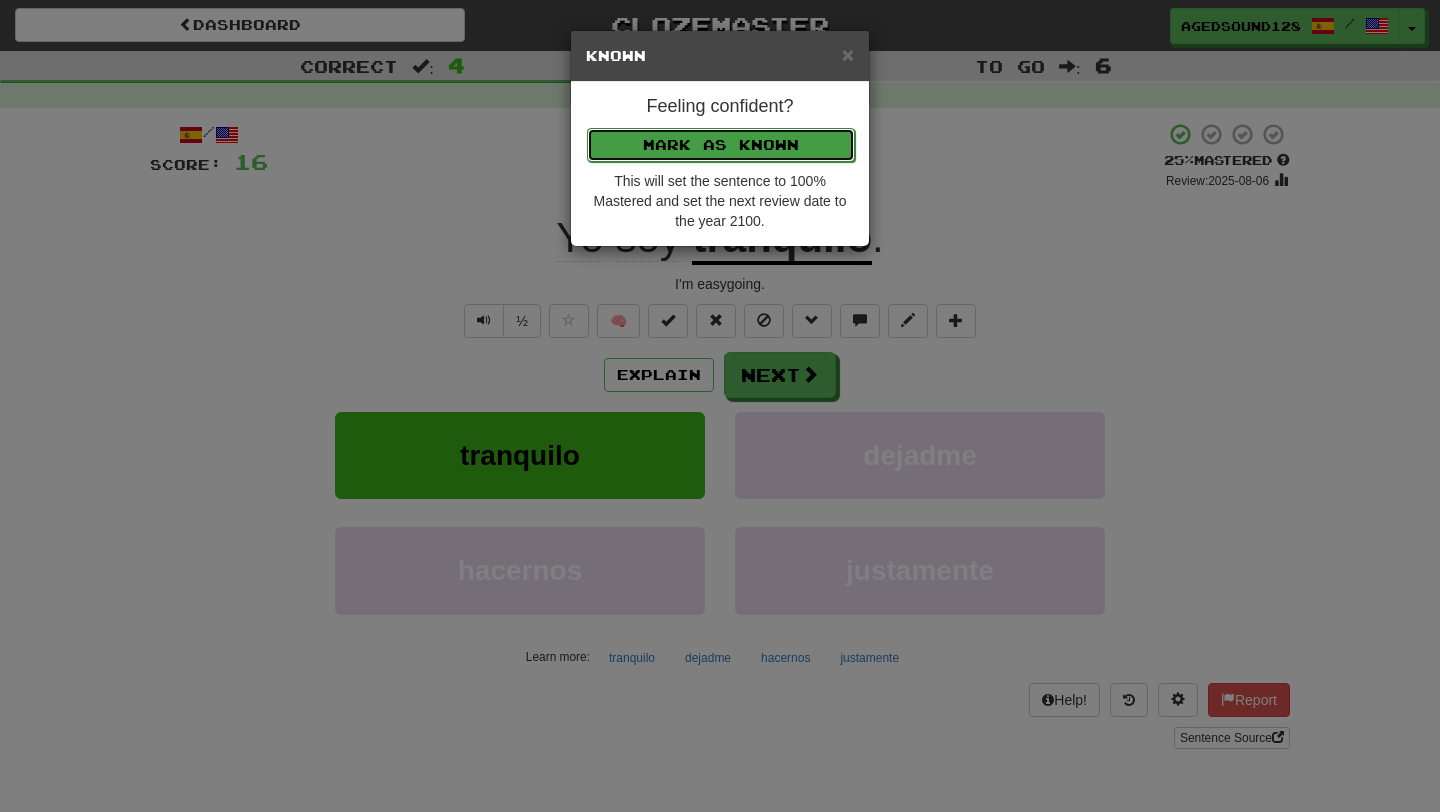 click on "Mark as Known" at bounding box center [721, 145] 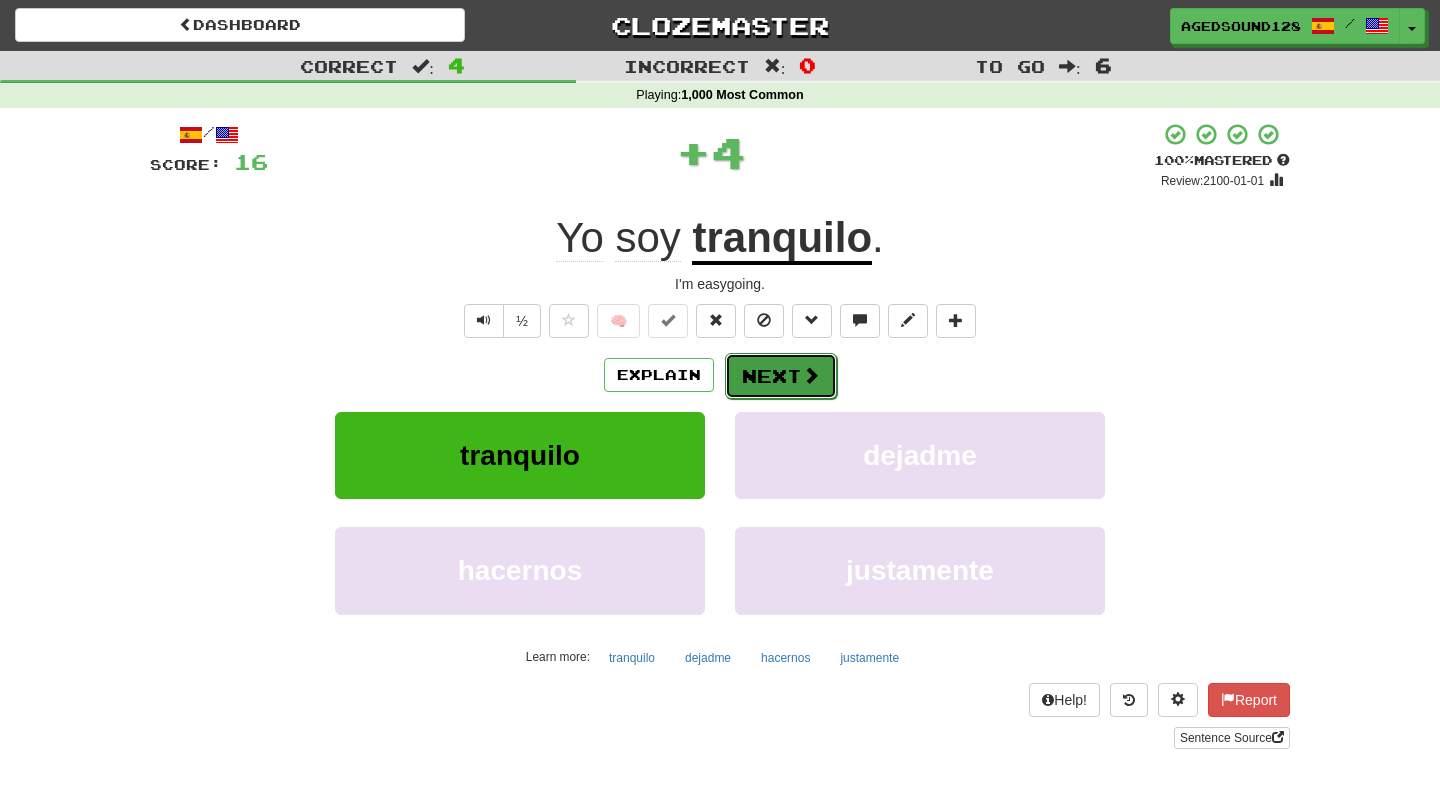 click on "Next" at bounding box center (781, 376) 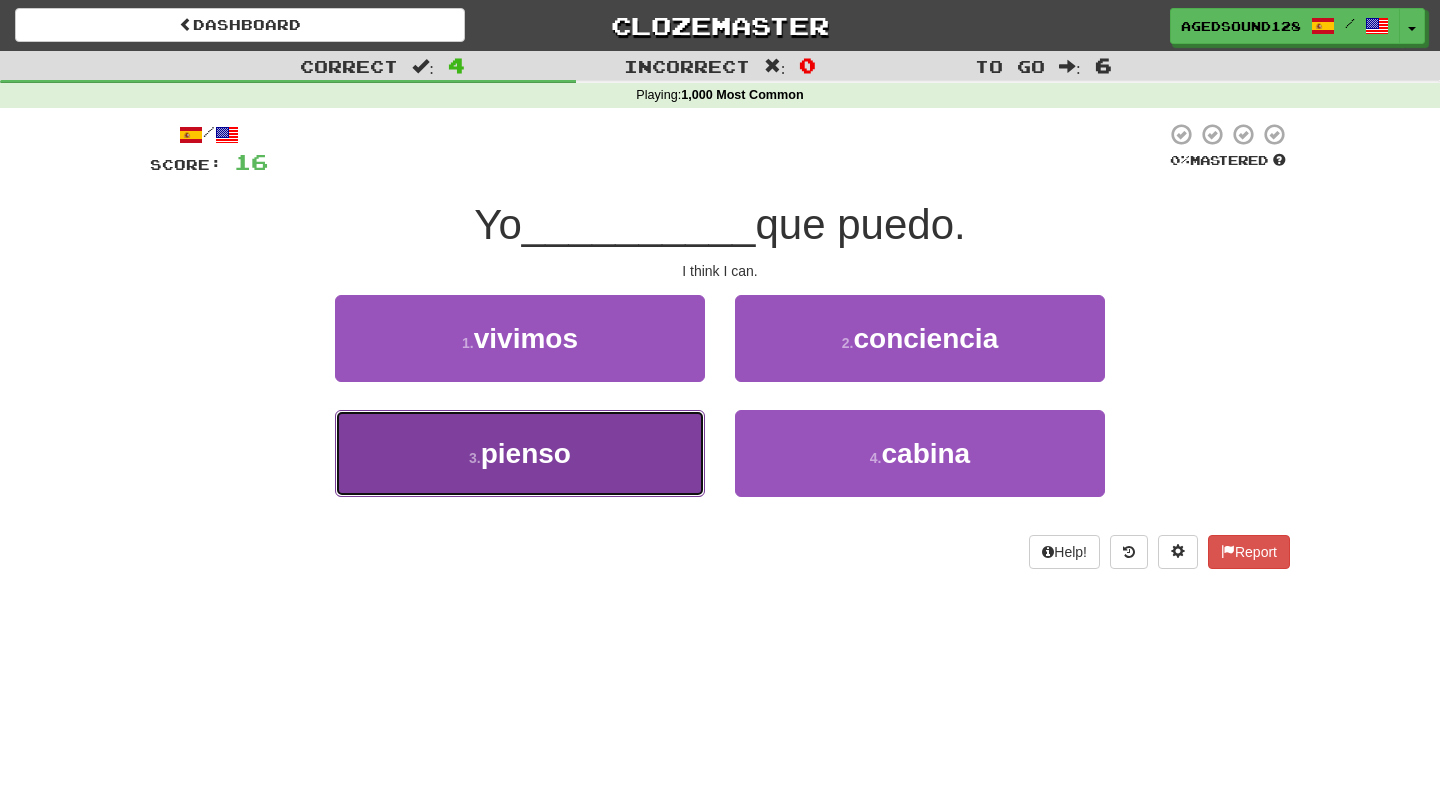 click on "3 .  pienso" at bounding box center [520, 453] 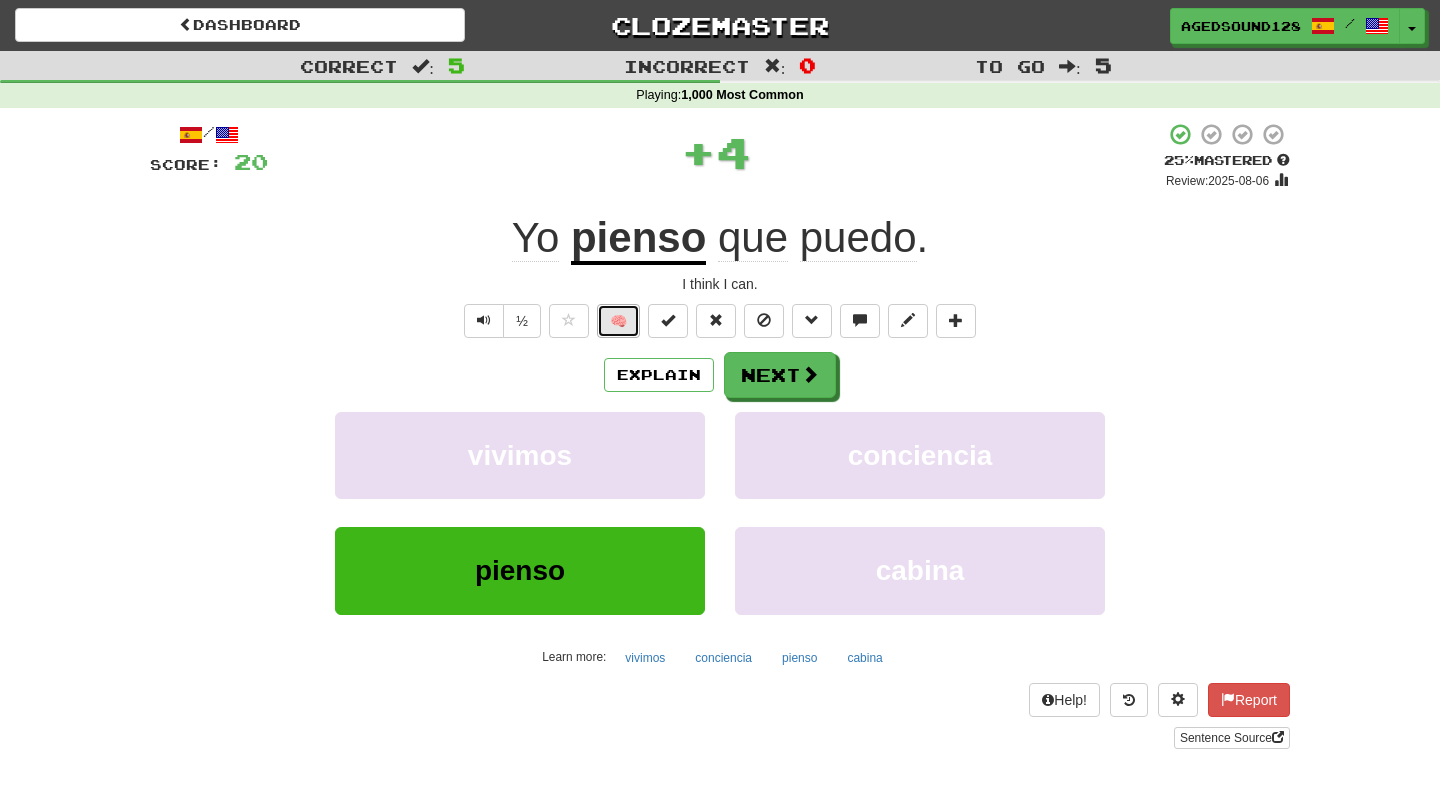 click on "🧠" at bounding box center (618, 321) 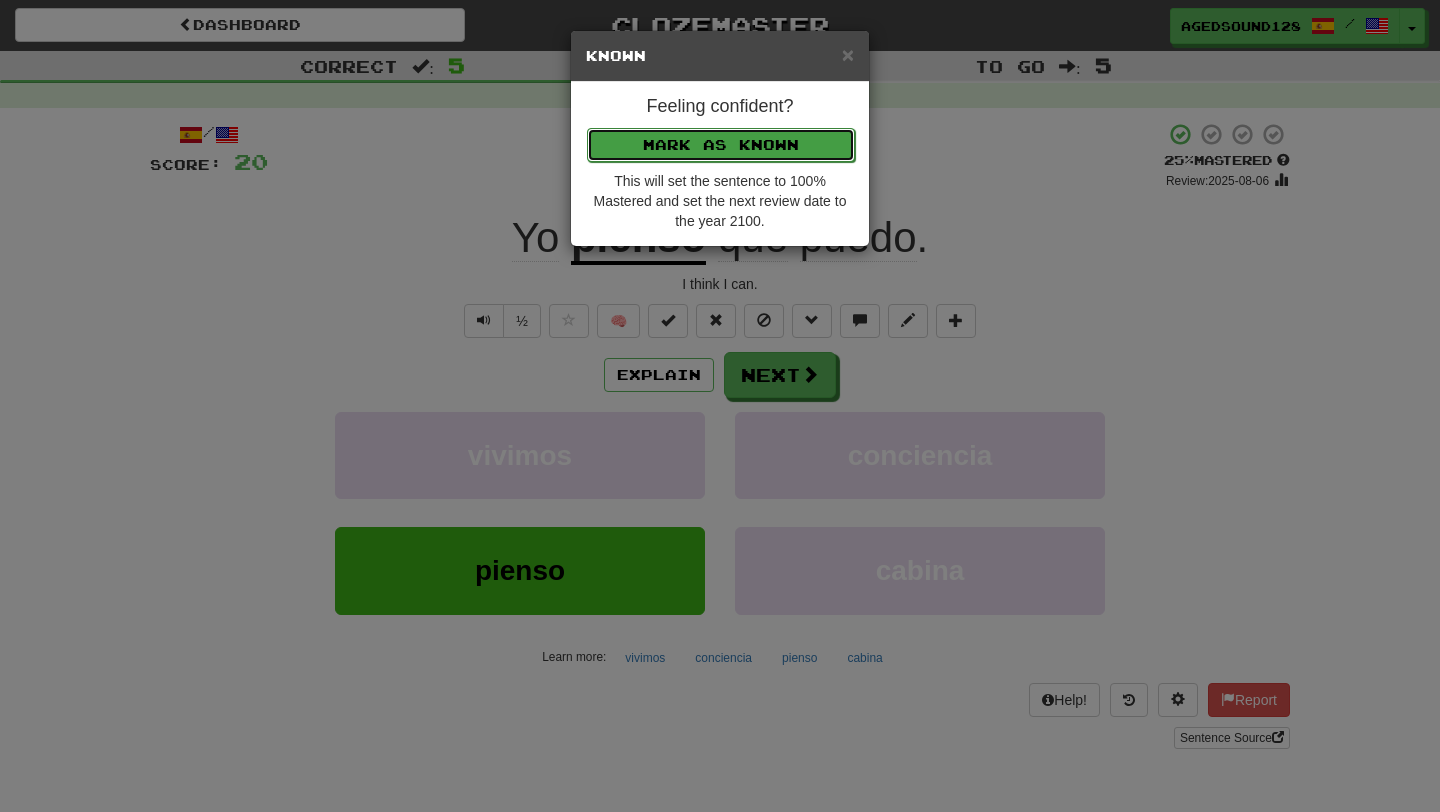 click on "Mark as Known" at bounding box center (721, 145) 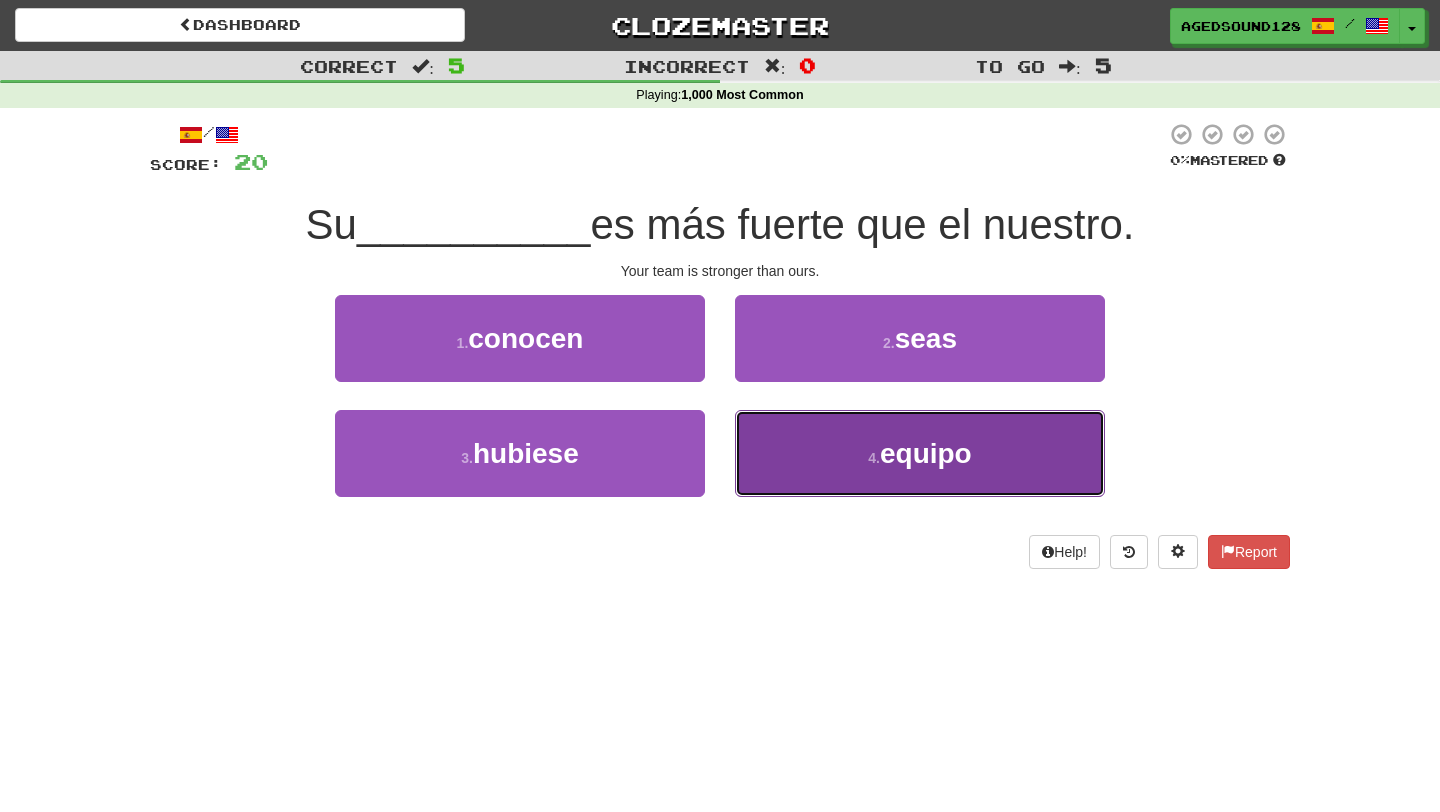 click on "4 .  equipo" at bounding box center (920, 453) 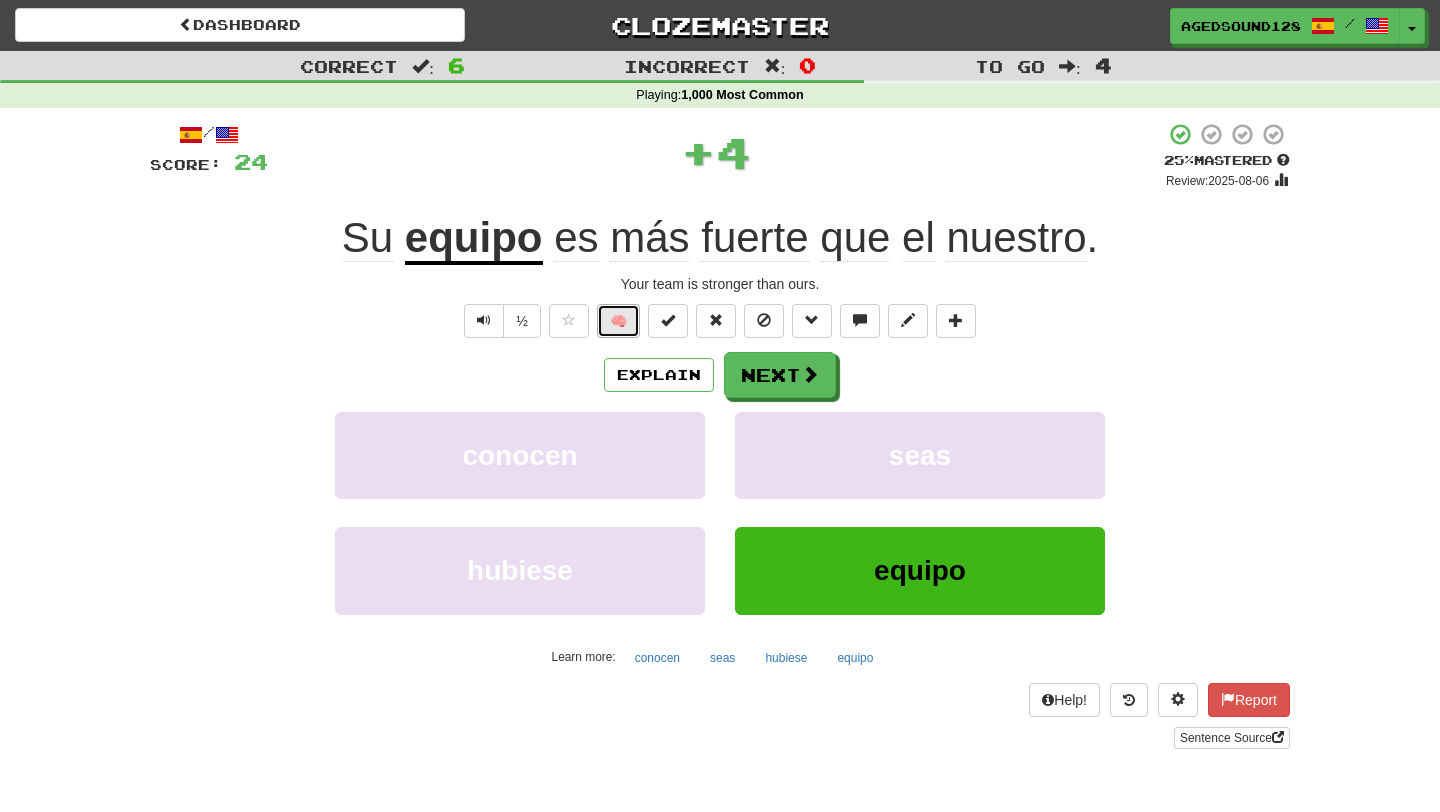 click on "🧠" at bounding box center [618, 321] 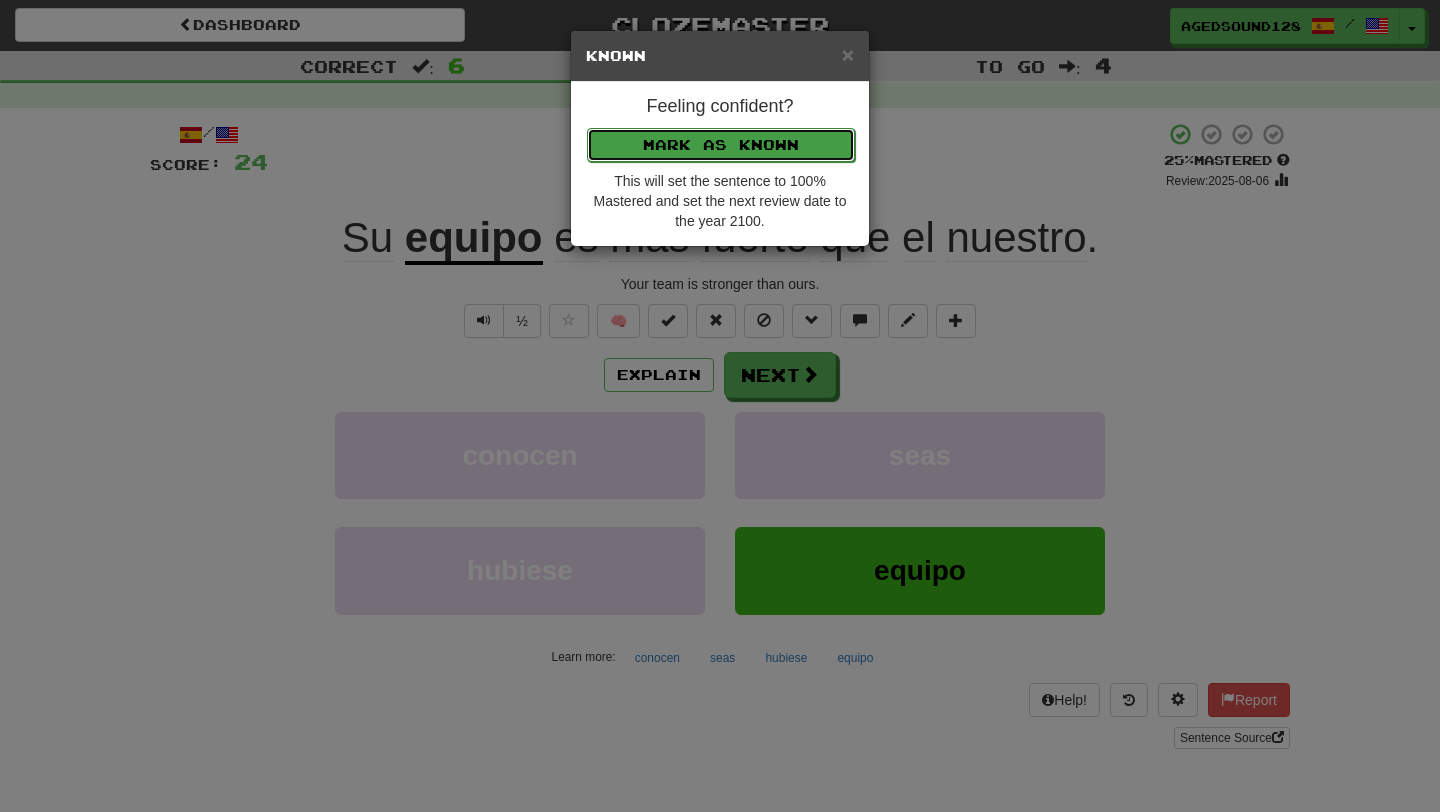 click on "Mark as Known" at bounding box center [721, 145] 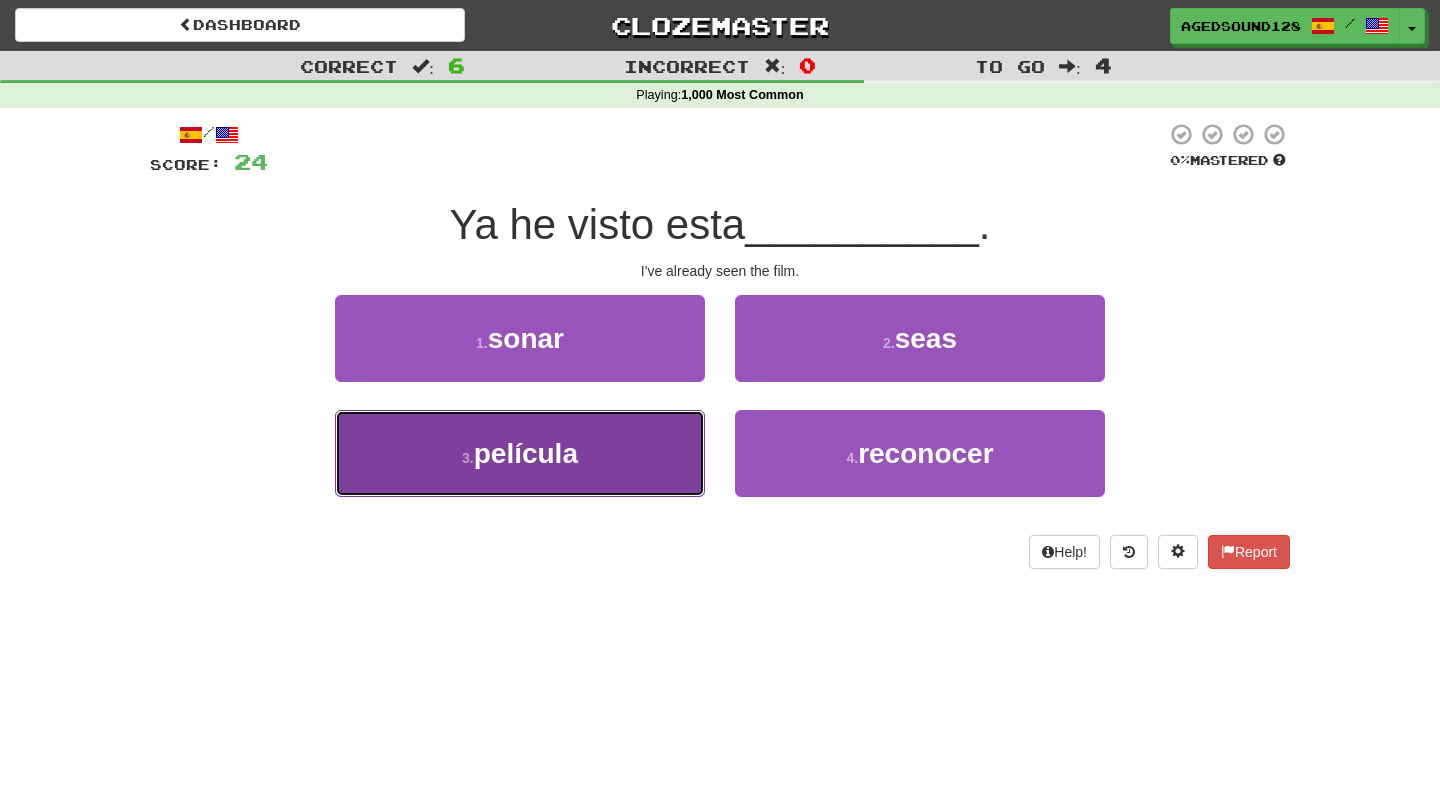 click on "3 .  película" at bounding box center (520, 453) 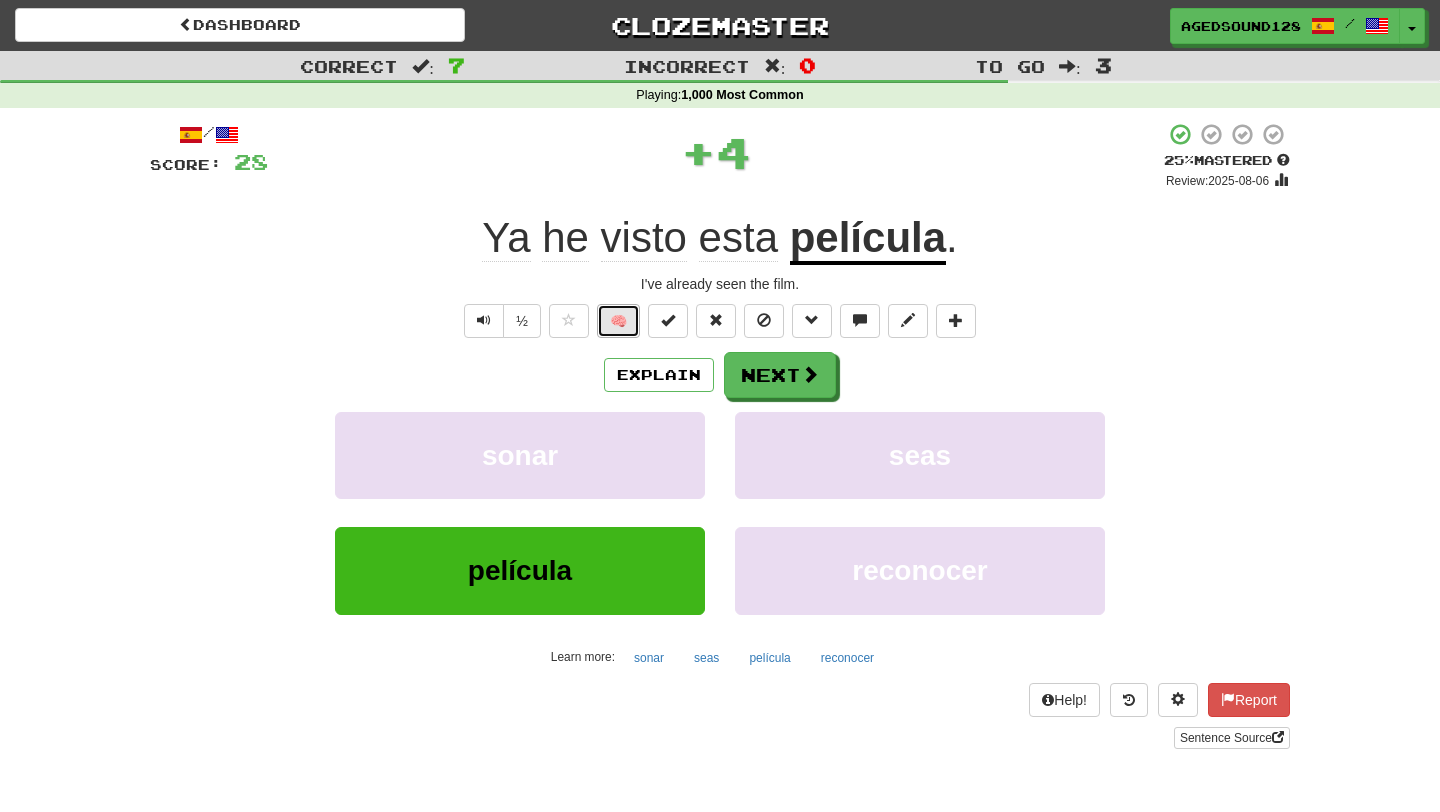 click on "🧠" at bounding box center [618, 321] 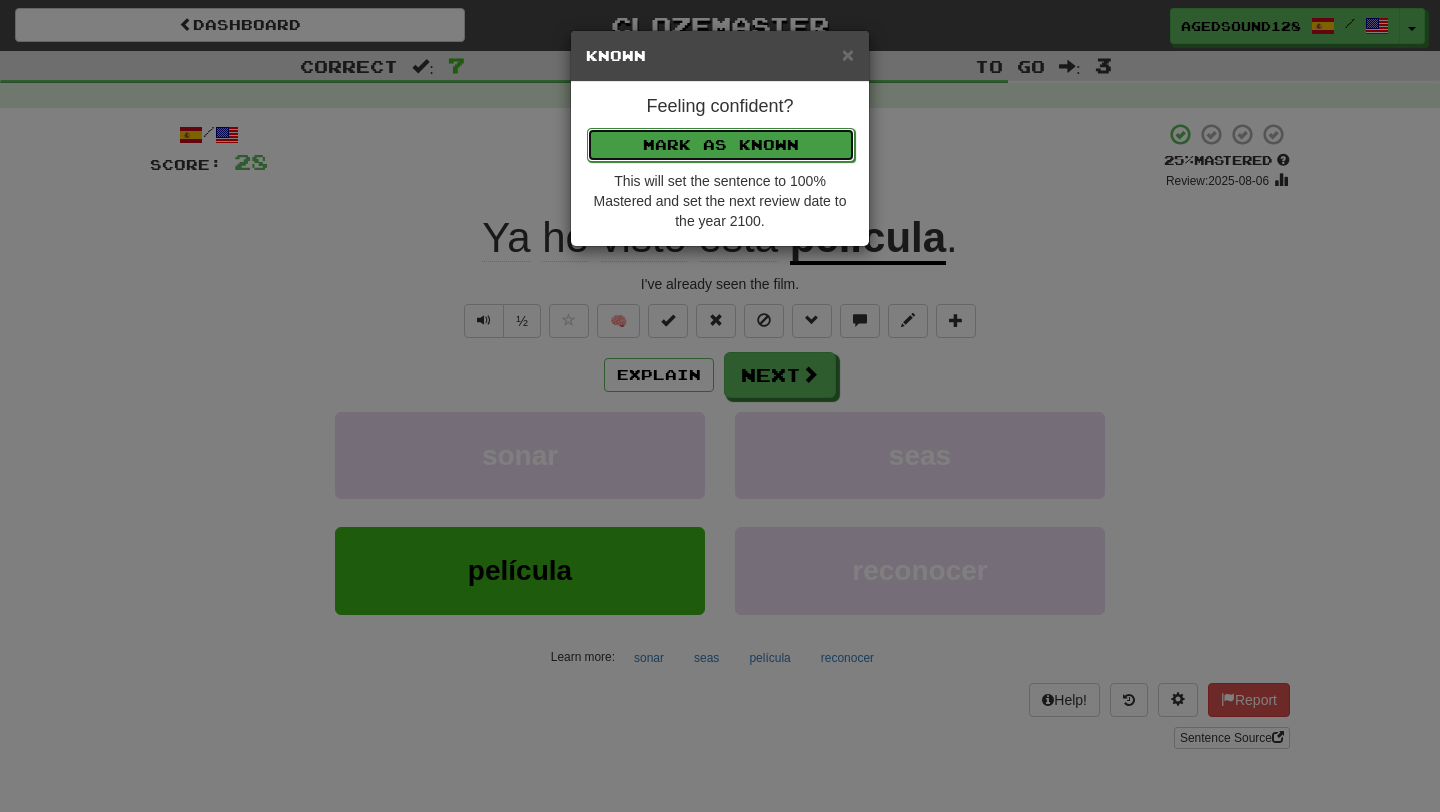 click on "Mark as Known" at bounding box center (721, 145) 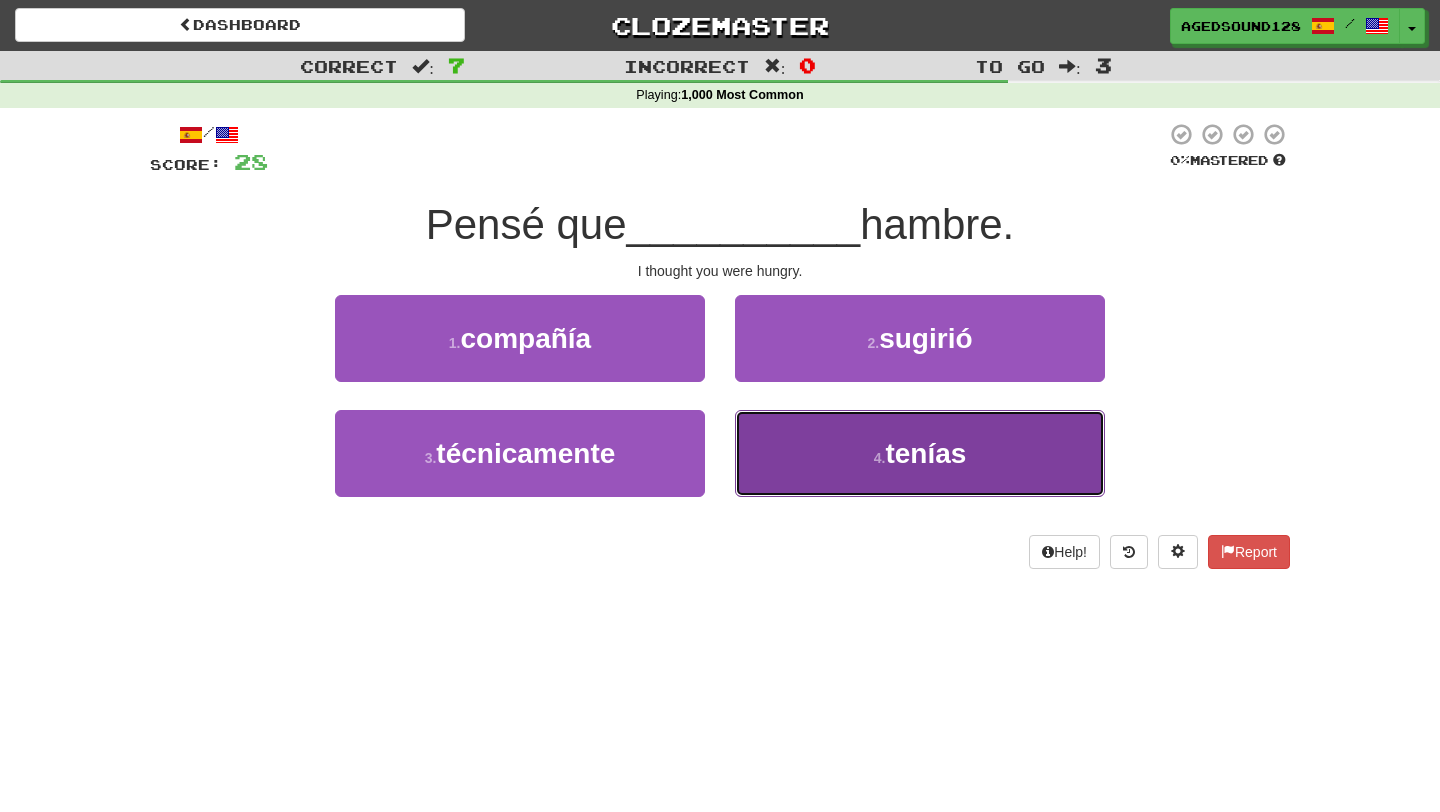 click on "4 .  tenías" at bounding box center [920, 453] 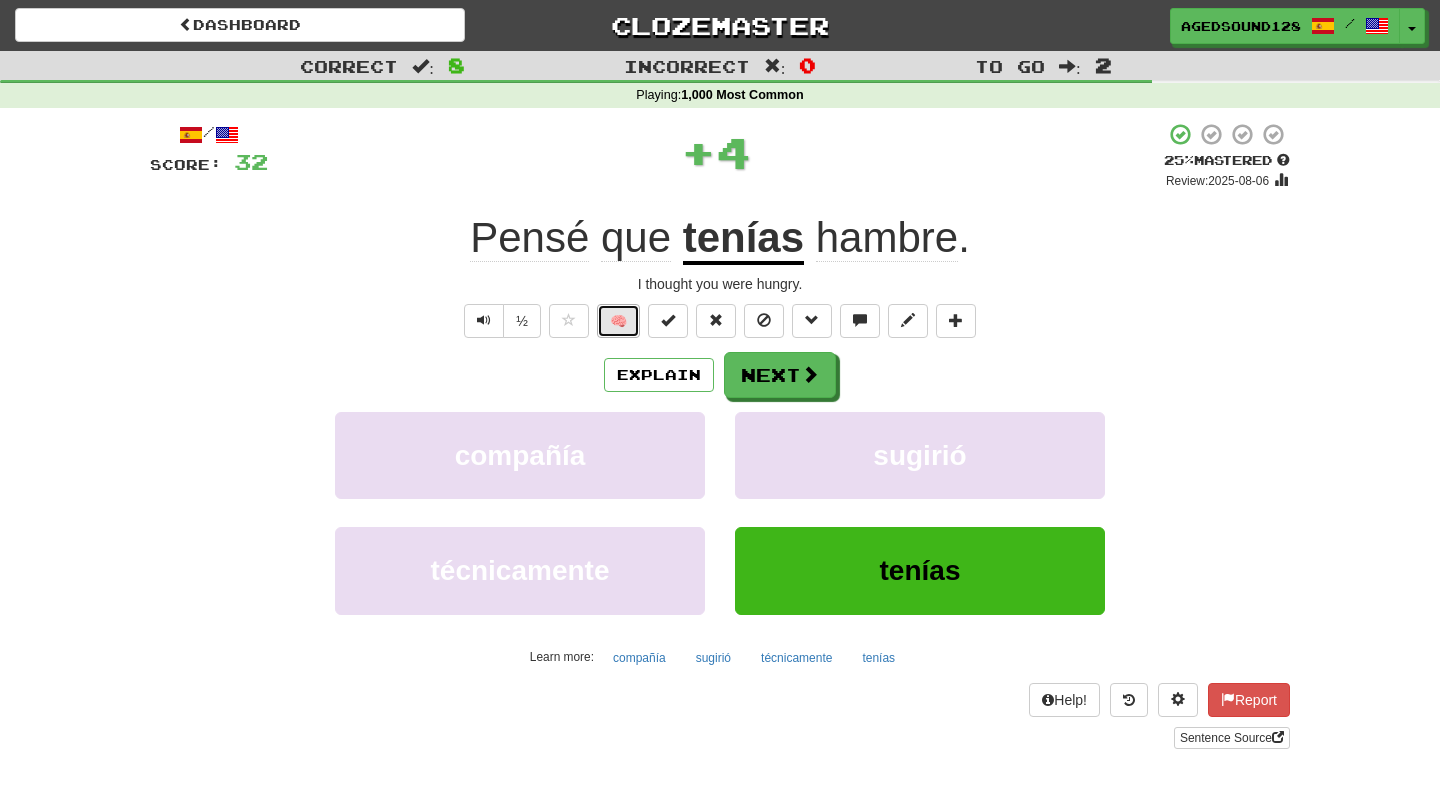 click on "🧠" at bounding box center [618, 321] 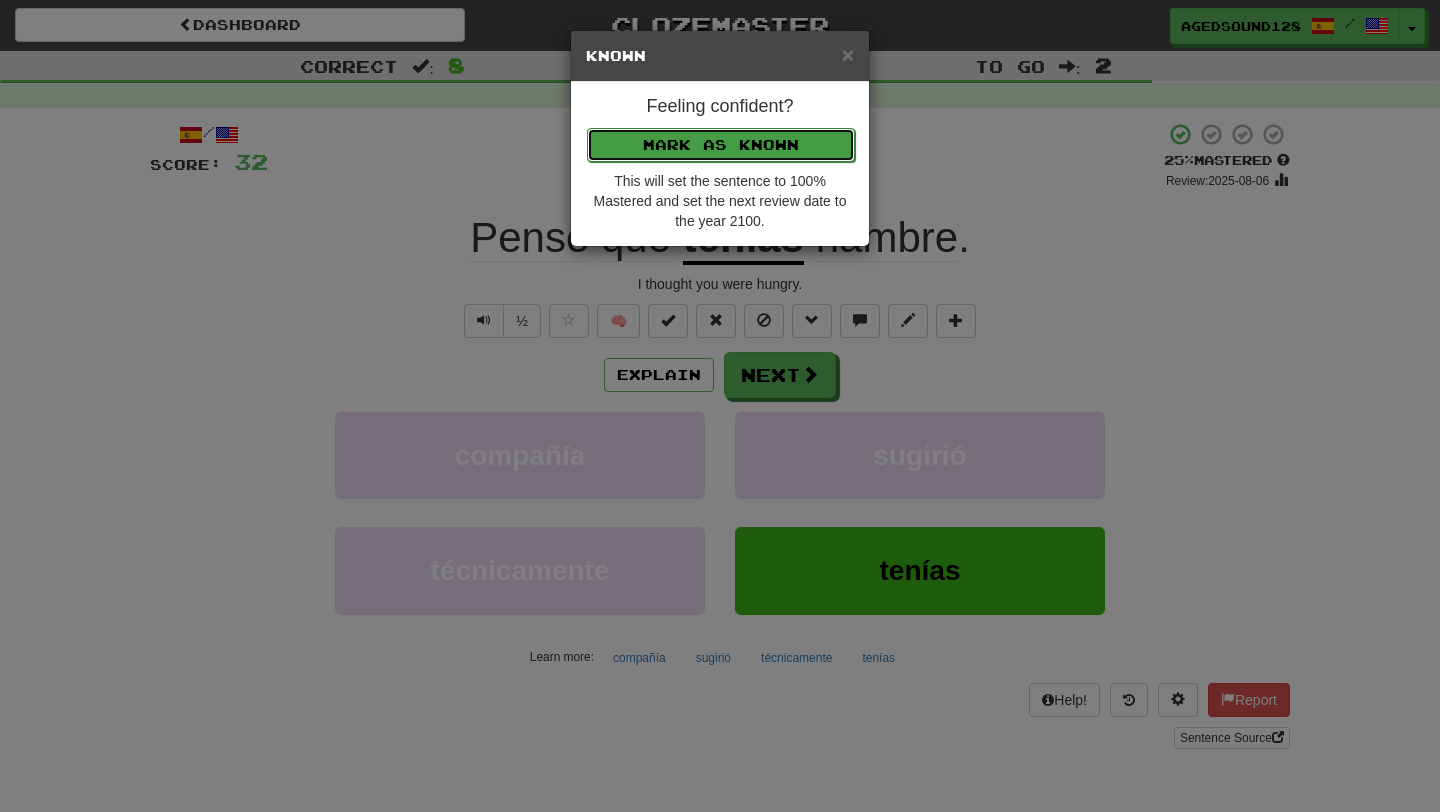 click on "Mark as Known" at bounding box center [721, 145] 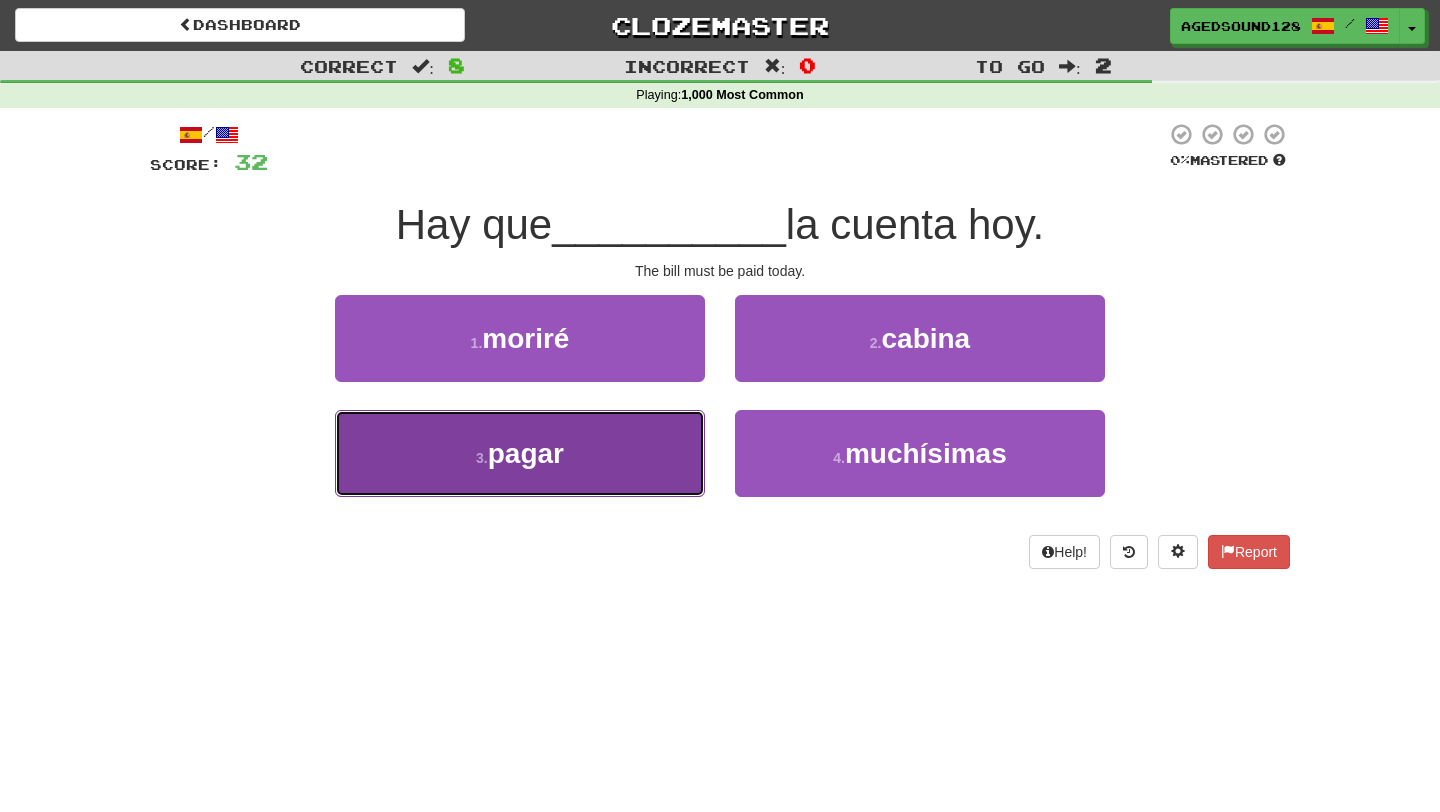 click on "3 .  pagar" at bounding box center [520, 453] 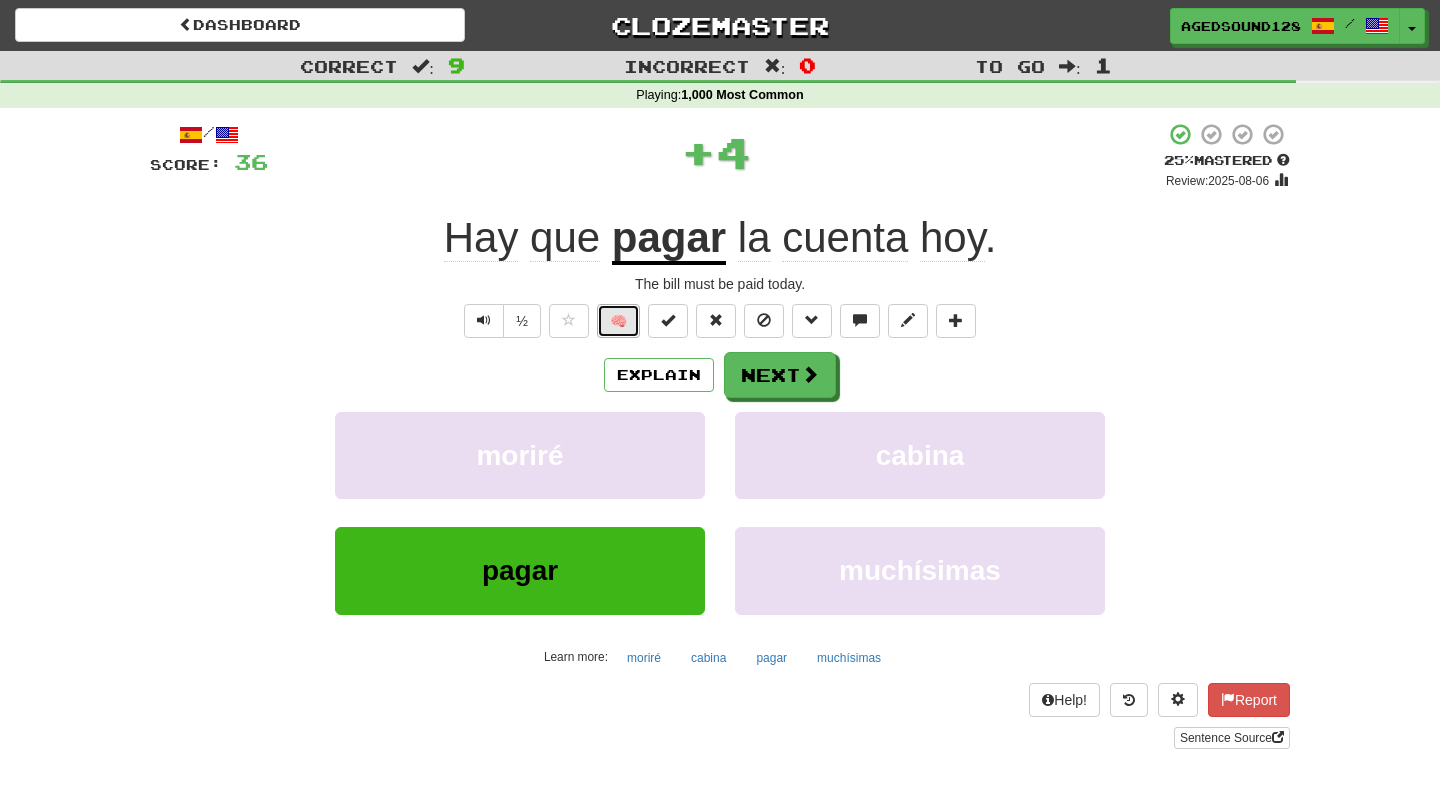 click on "🧠" at bounding box center (618, 321) 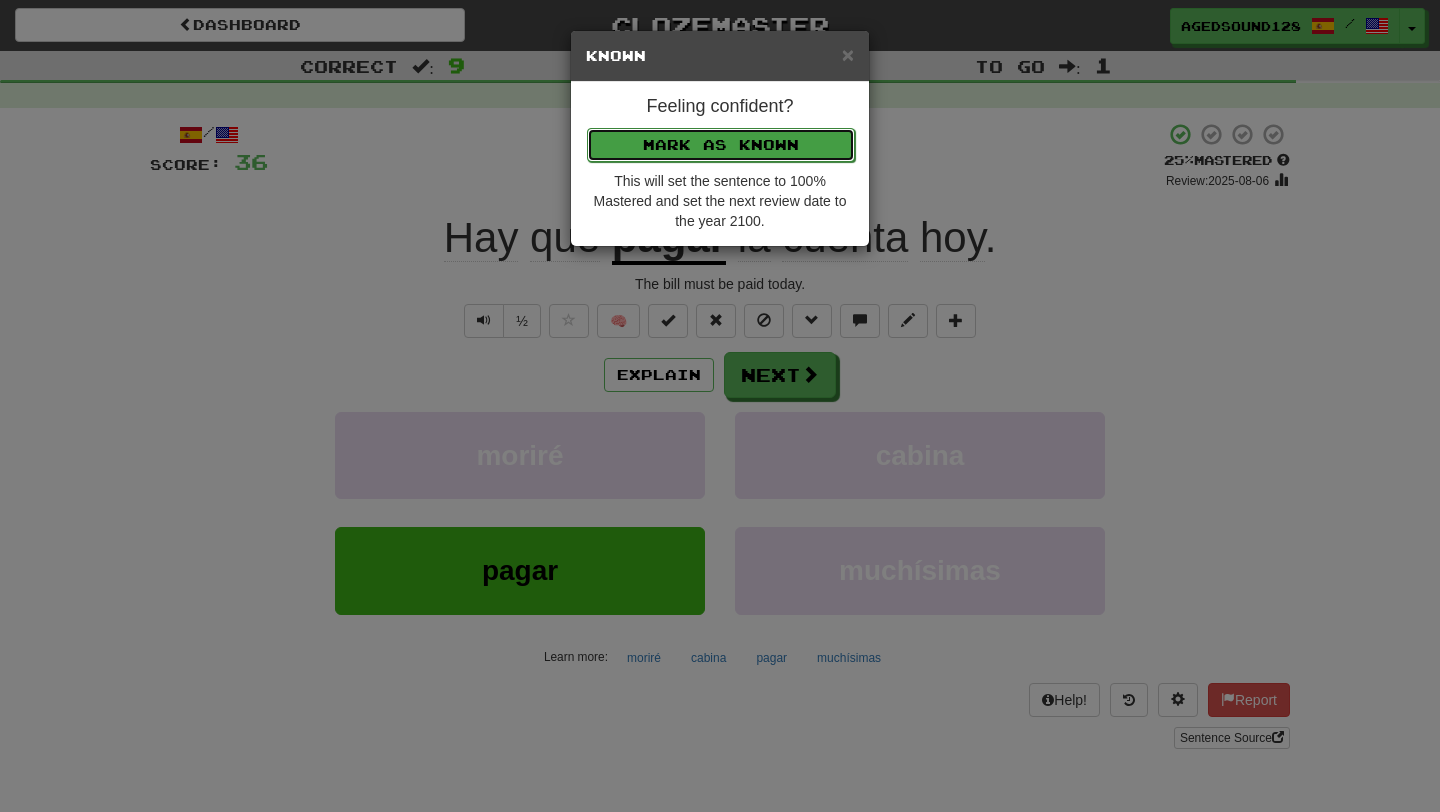 click on "Mark as Known" at bounding box center (721, 145) 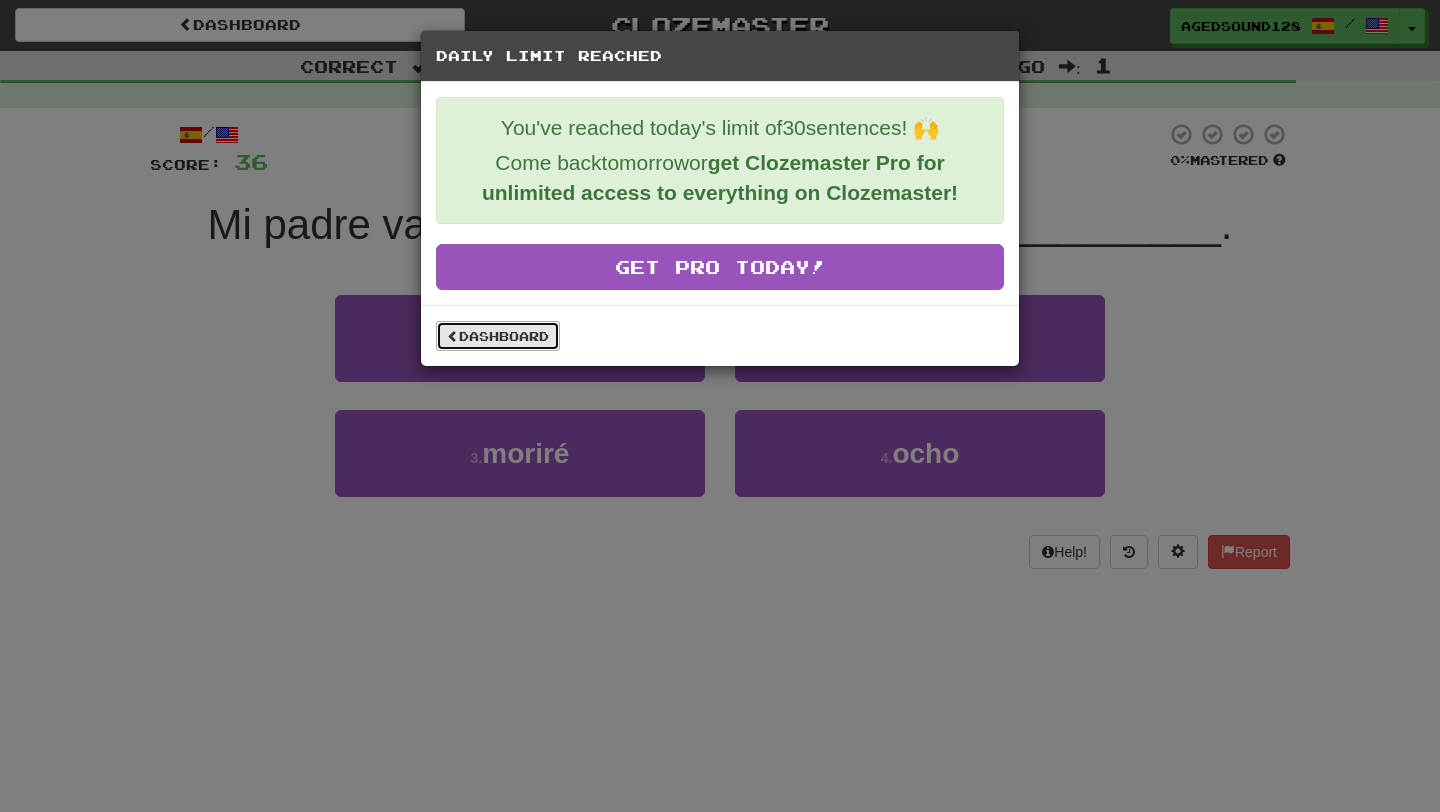 click on "Dashboard" at bounding box center (498, 336) 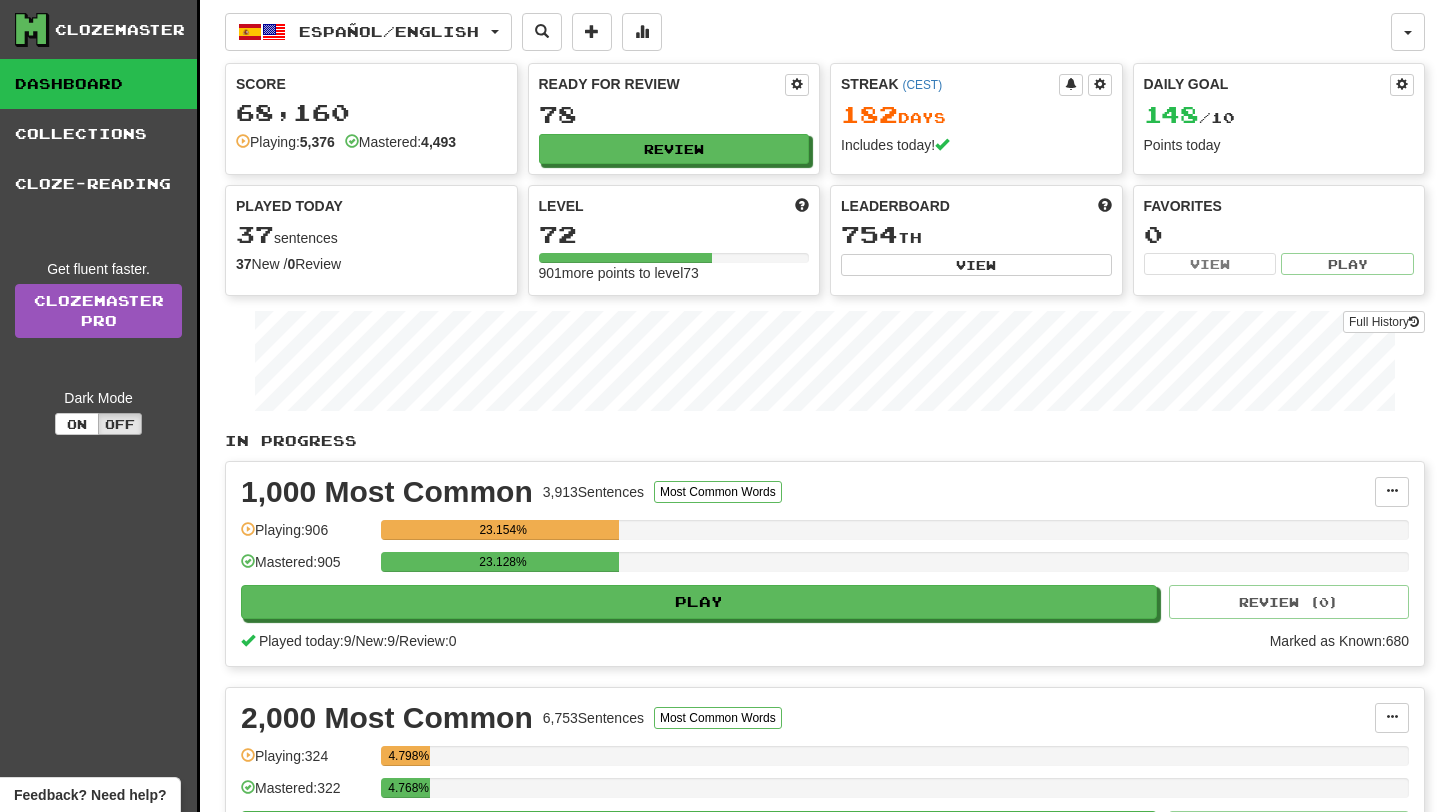 scroll, scrollTop: 0, scrollLeft: 0, axis: both 